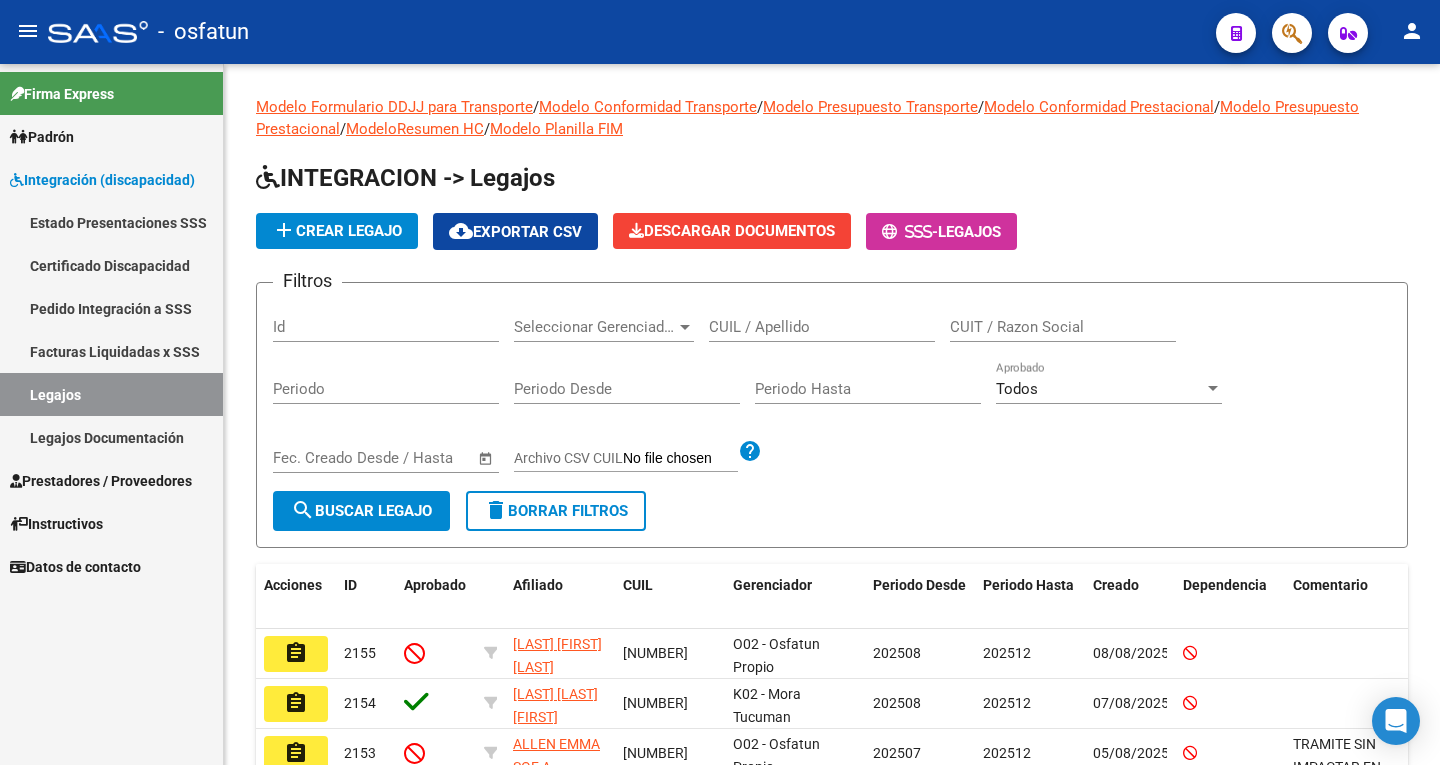 scroll, scrollTop: 0, scrollLeft: 0, axis: both 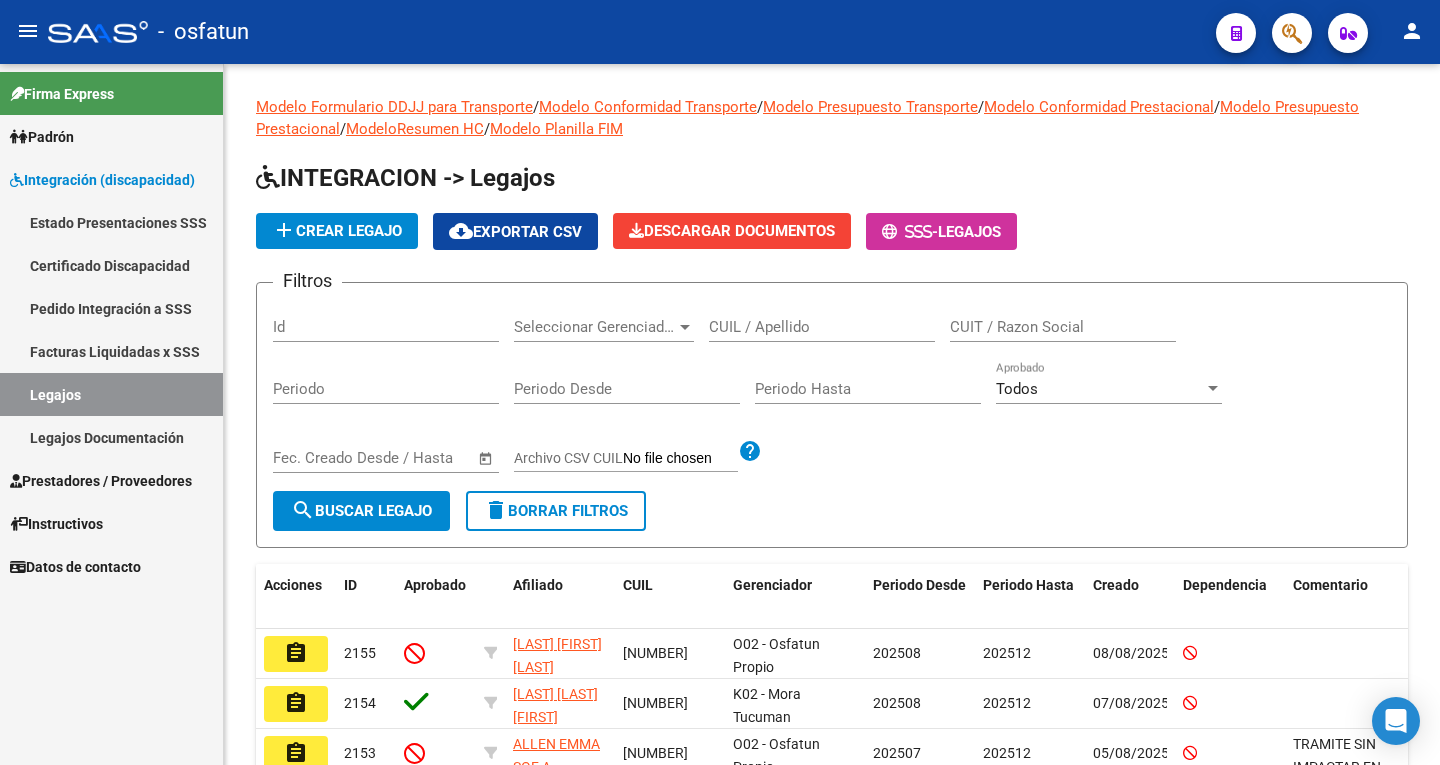 click on "Prestadores / Proveedores" at bounding box center (101, 481) 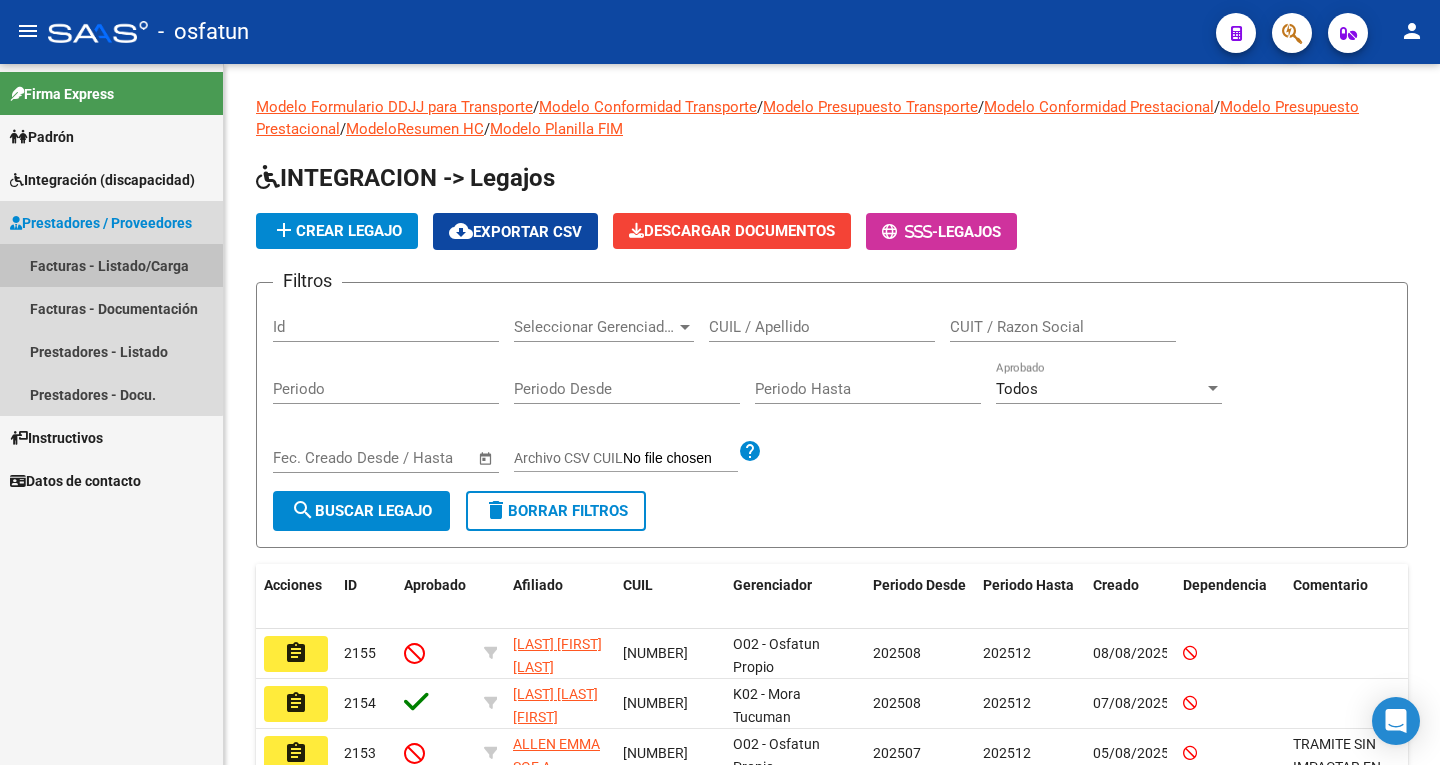 drag, startPoint x: 82, startPoint y: 268, endPoint x: 109, endPoint y: 264, distance: 27.294687 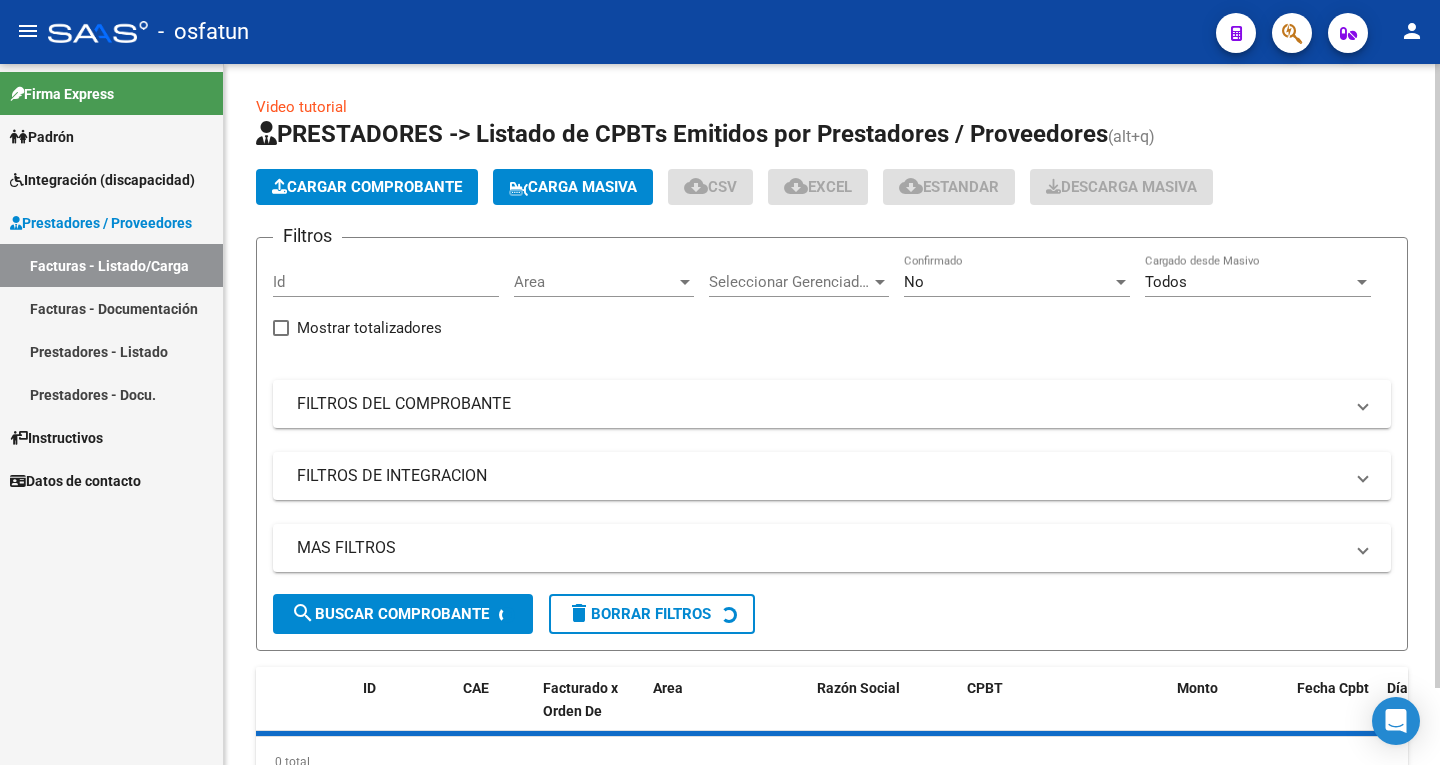 click on "Cargar Comprobante" 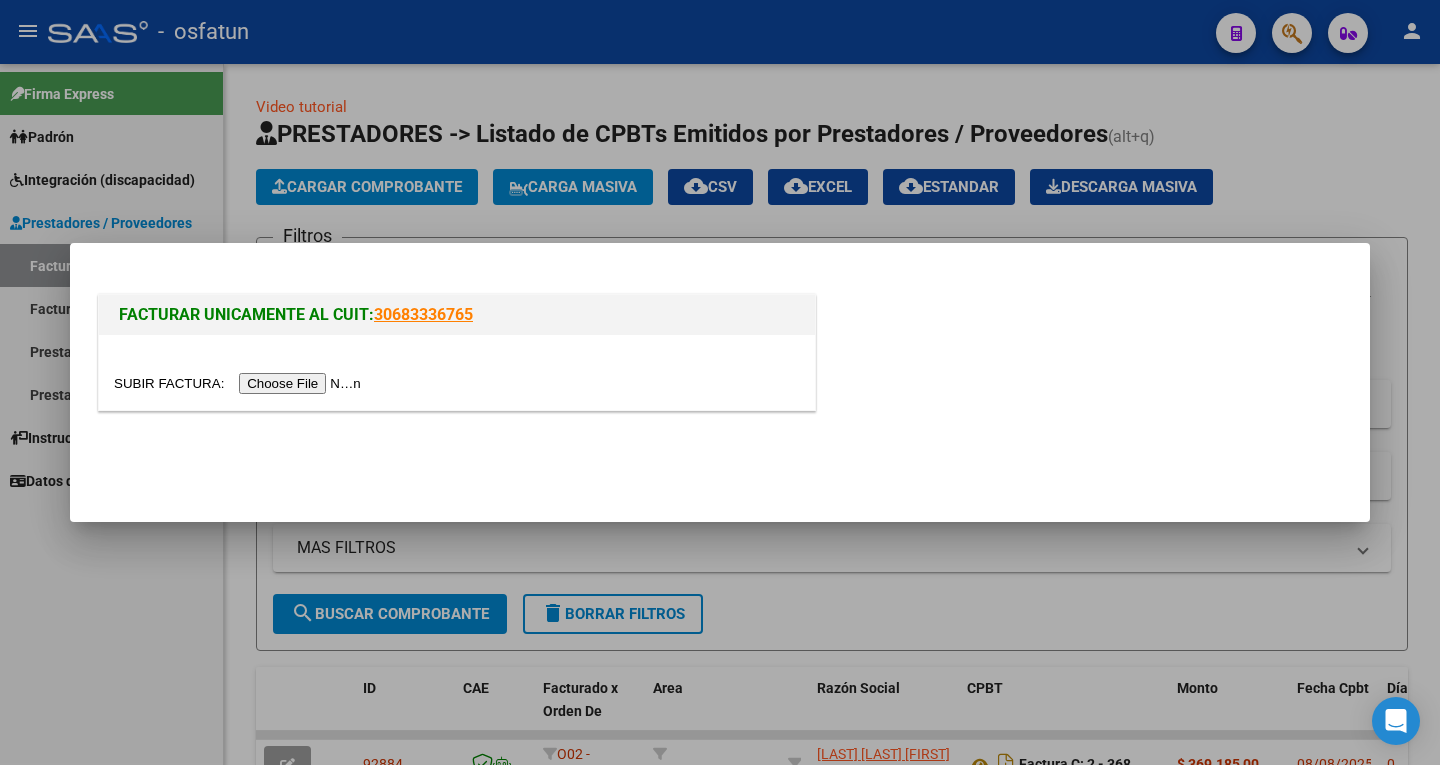 click at bounding box center (240, 383) 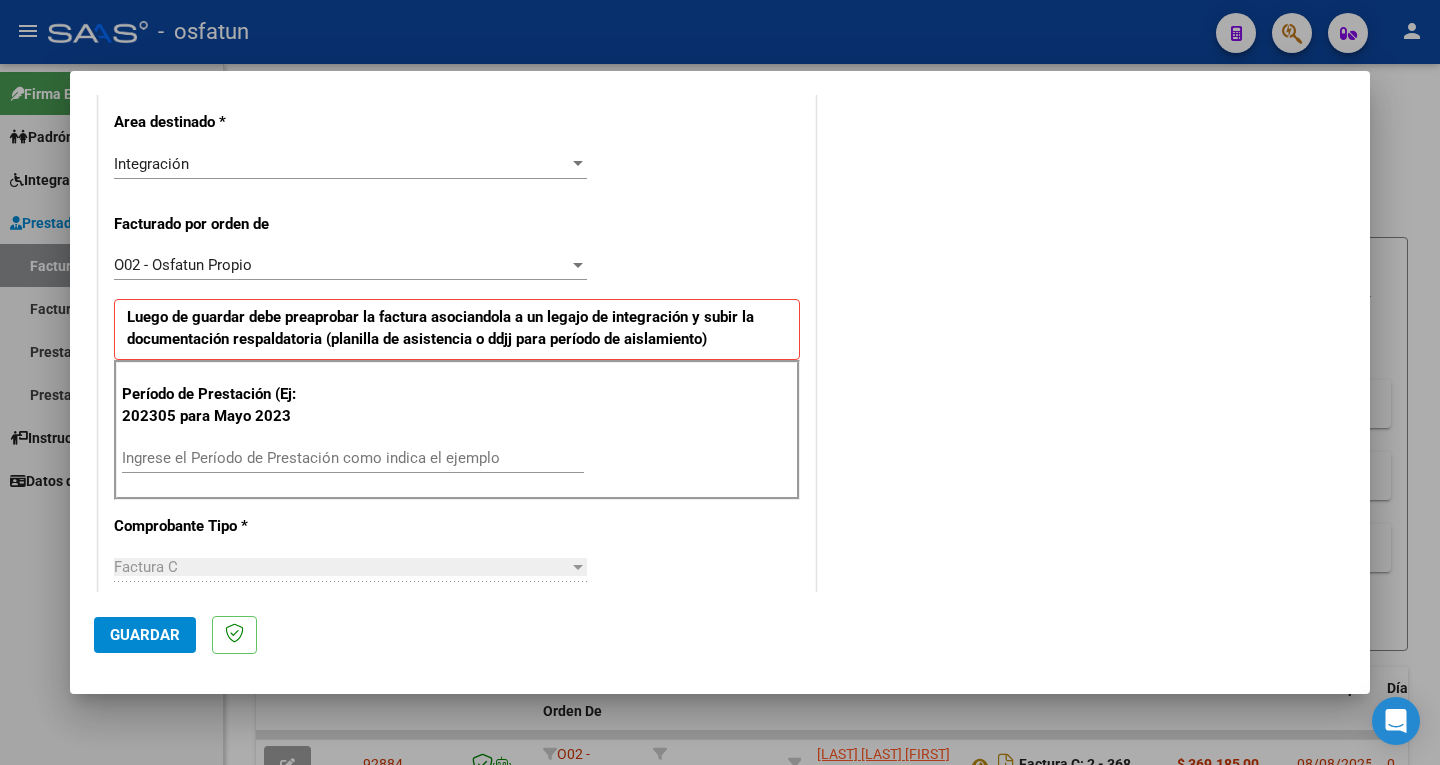 scroll, scrollTop: 600, scrollLeft: 0, axis: vertical 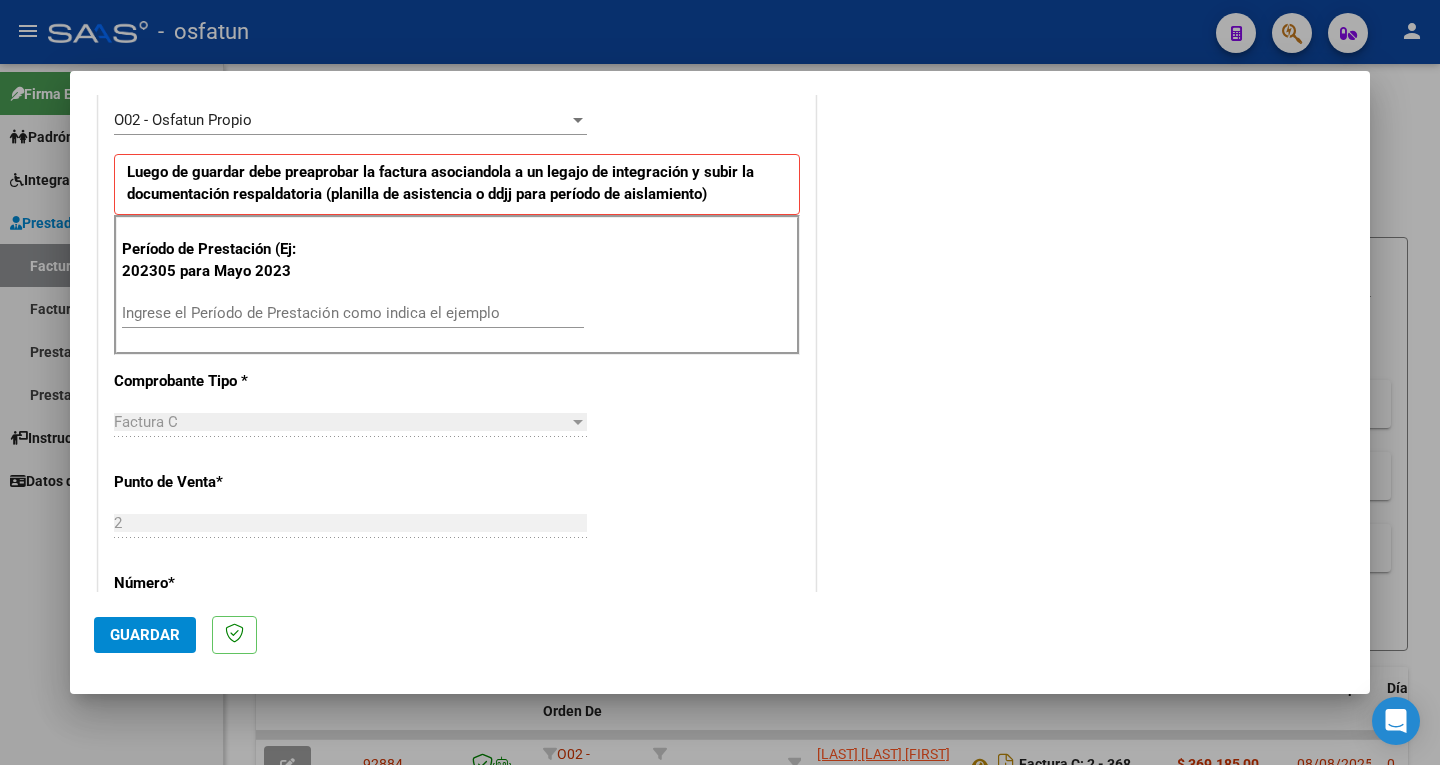 click on "Ingrese el Período de Prestación como indica el ejemplo" at bounding box center [353, 313] 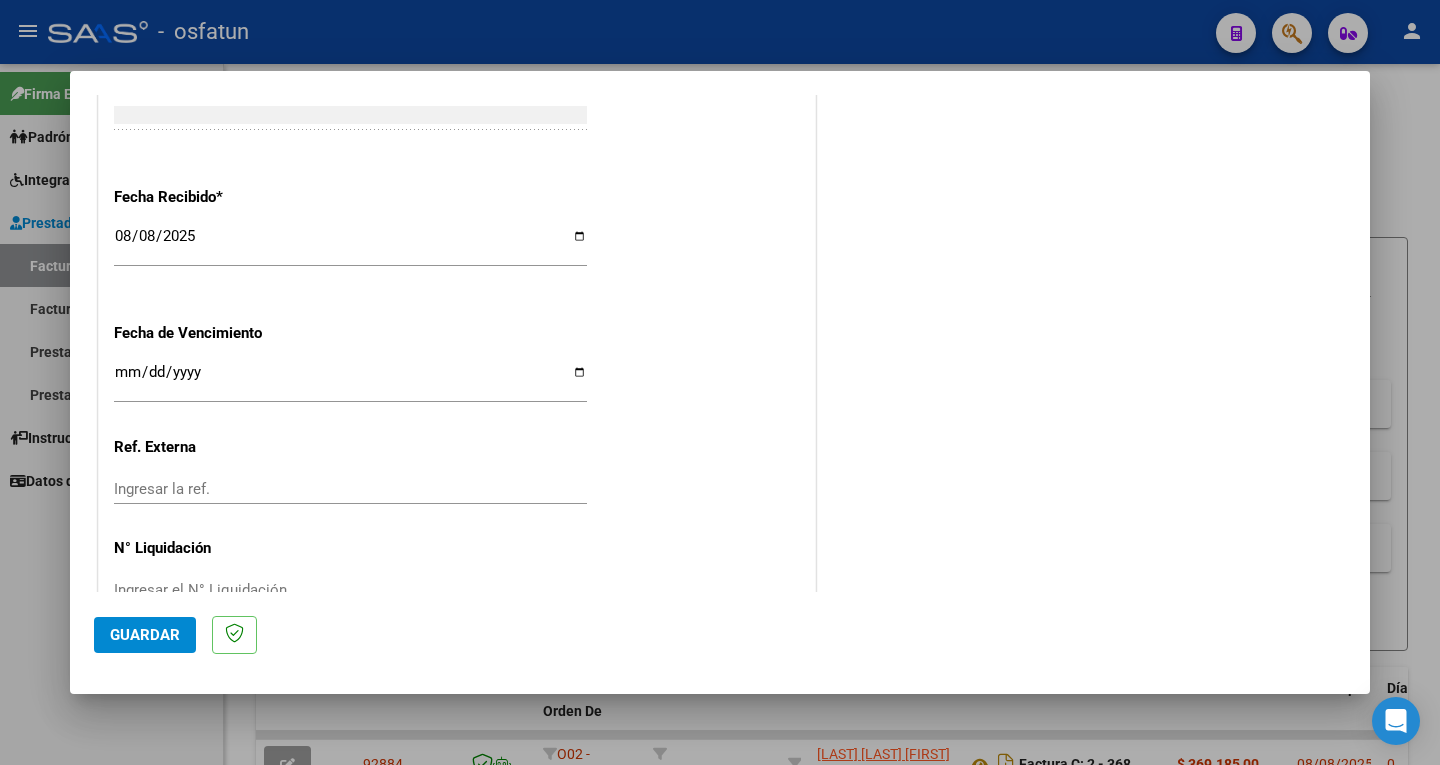 scroll, scrollTop: 1478, scrollLeft: 0, axis: vertical 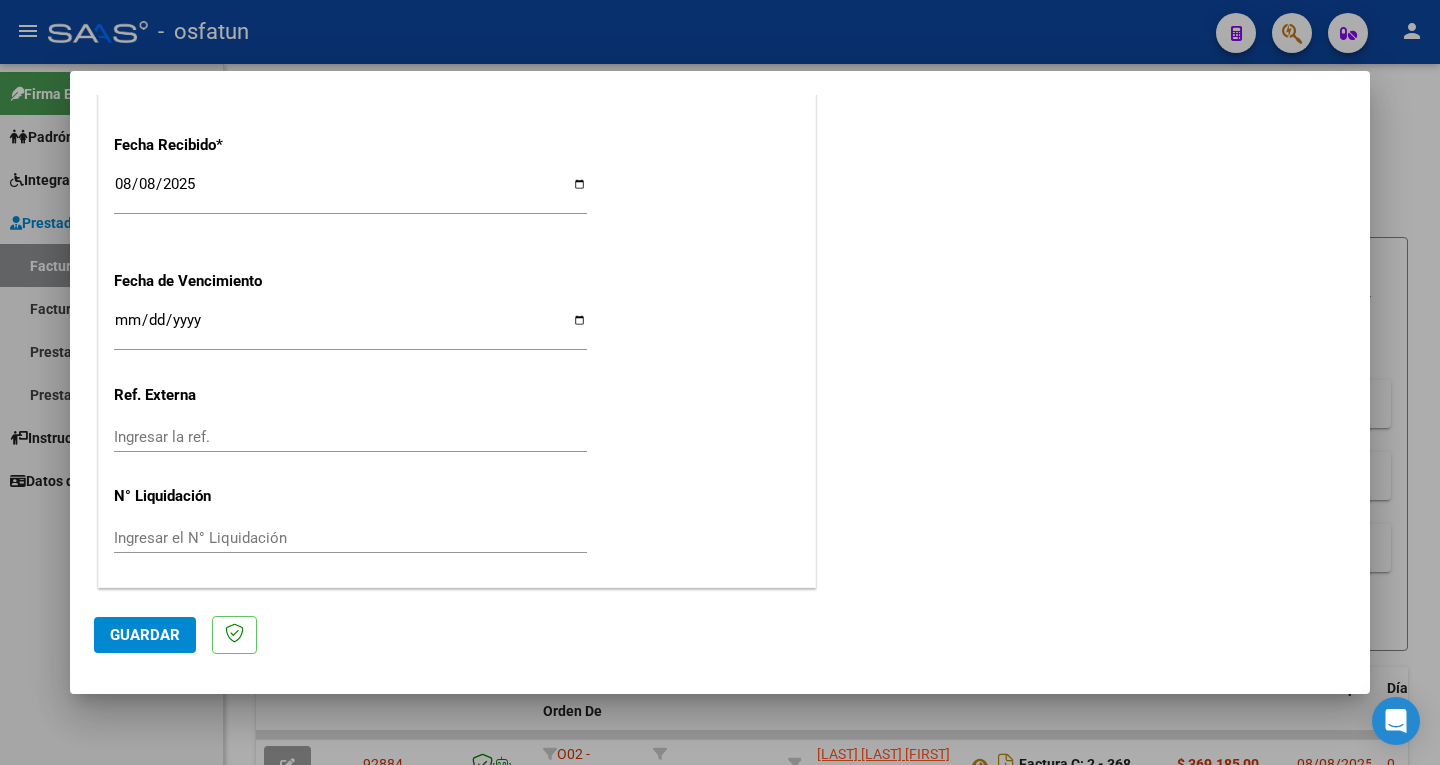 type on "202507" 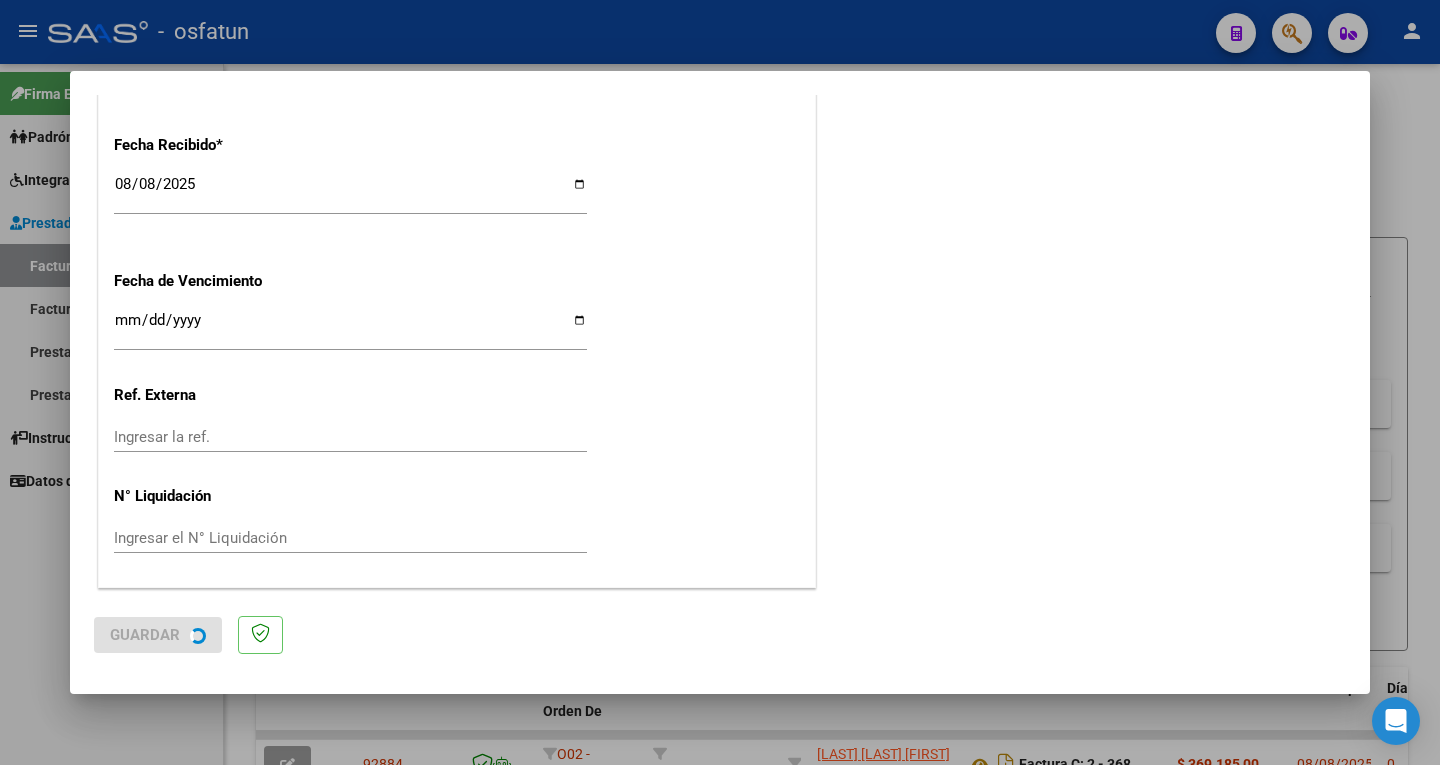 scroll, scrollTop: 0, scrollLeft: 0, axis: both 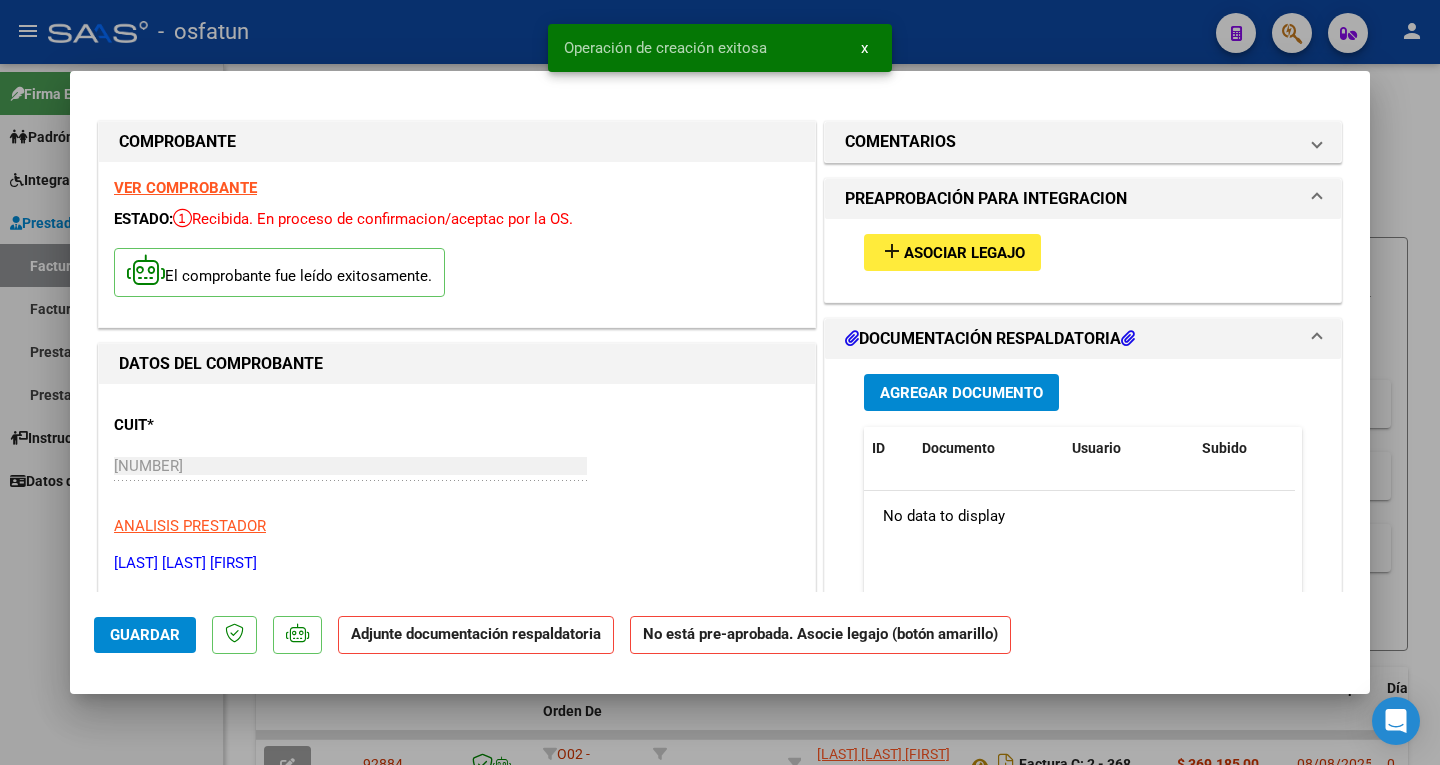 click on "Asociar Legajo" at bounding box center (964, 253) 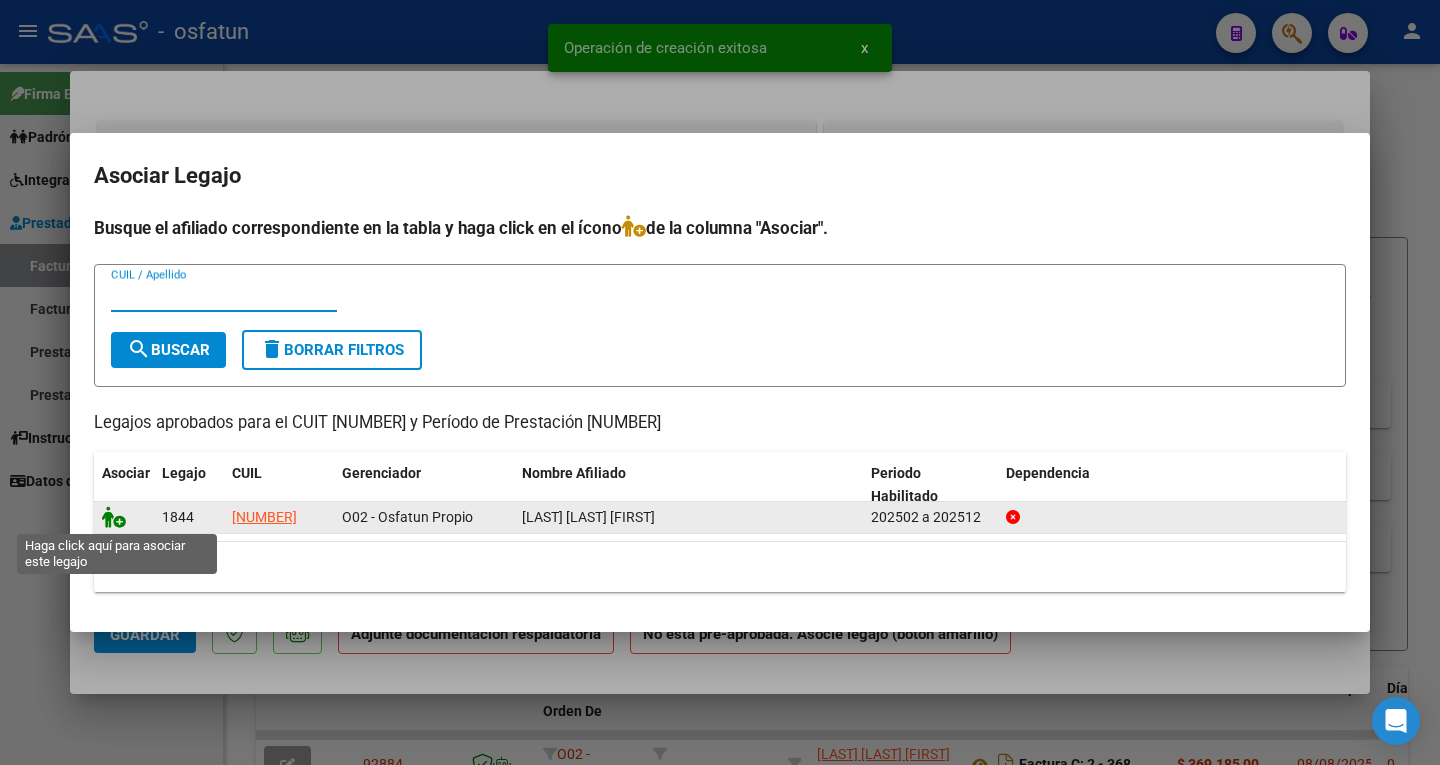 click 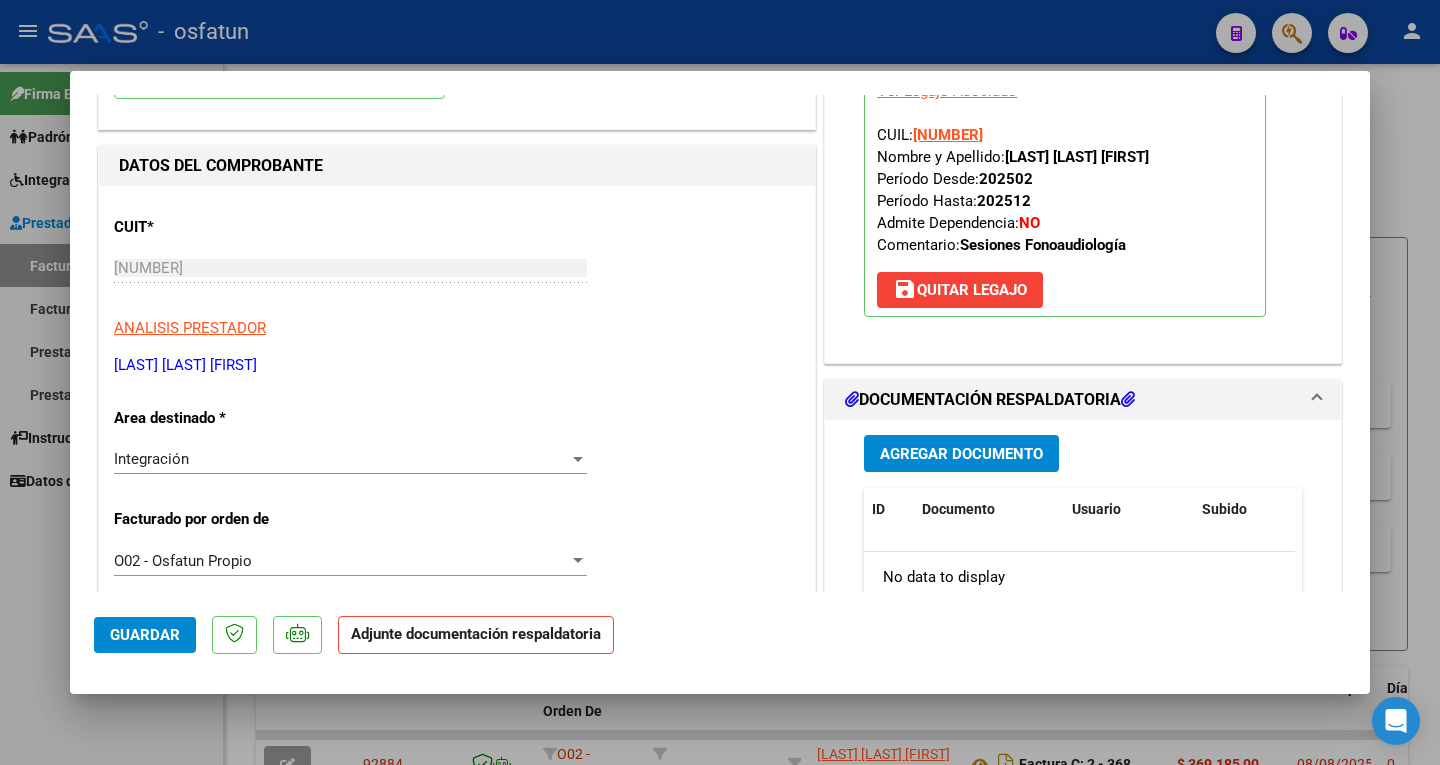 scroll, scrollTop: 200, scrollLeft: 0, axis: vertical 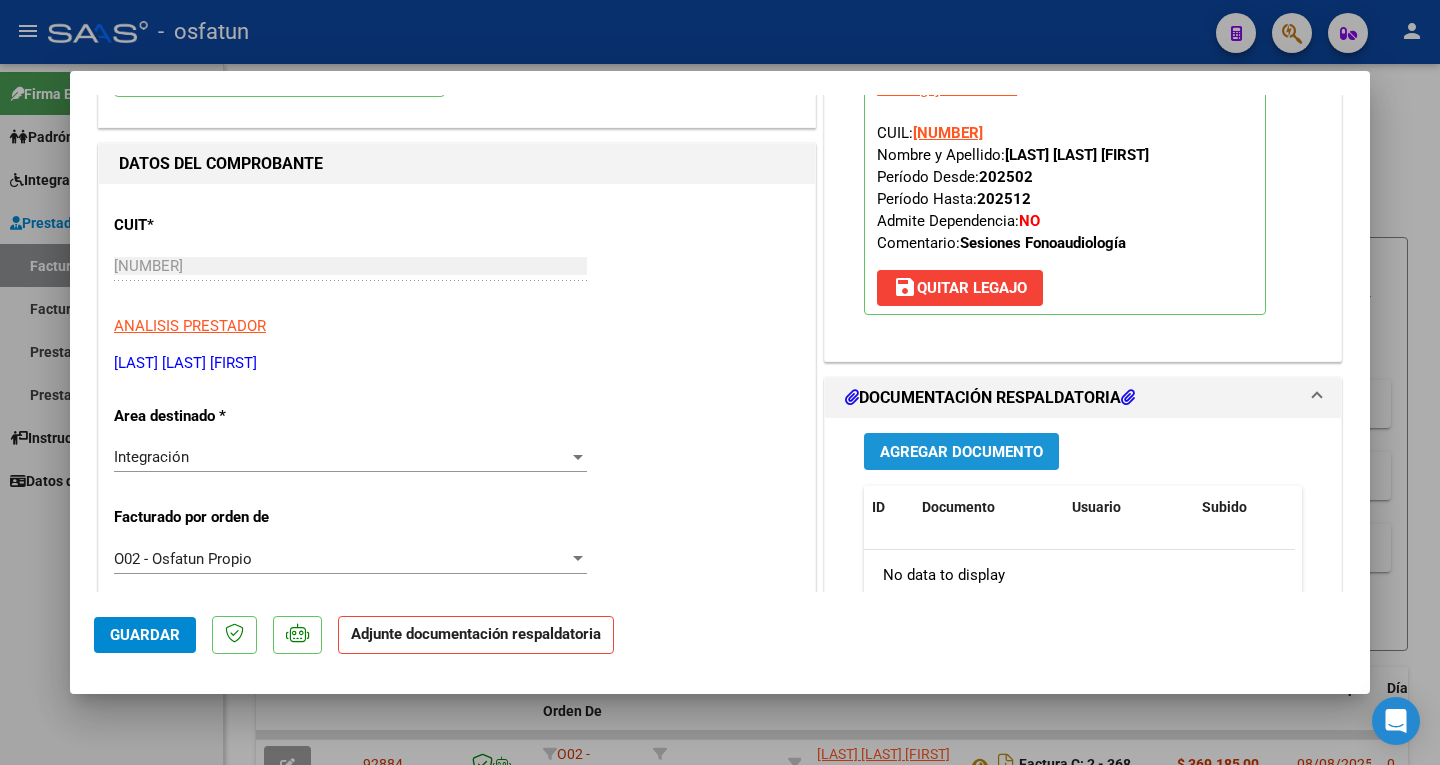 click on "Agregar Documento" at bounding box center [961, 452] 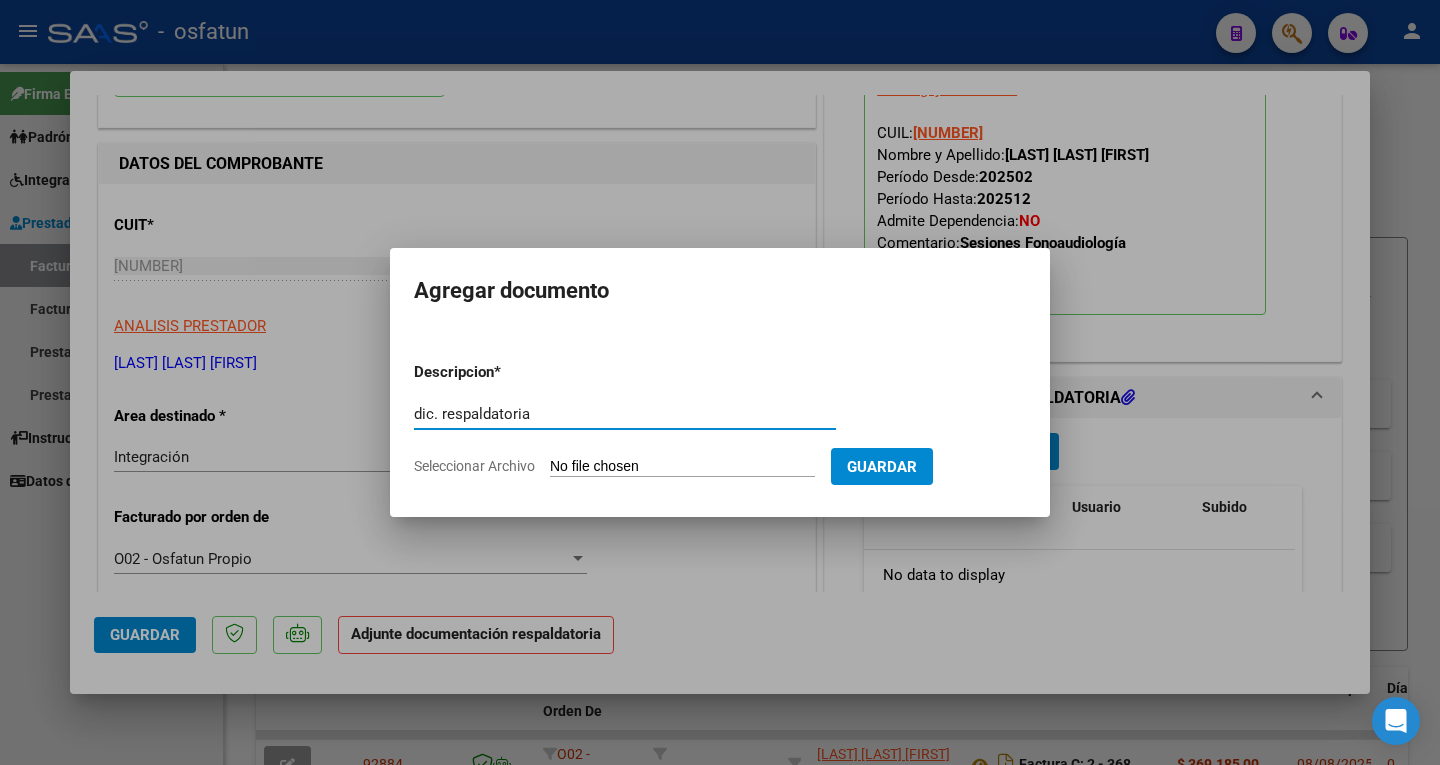 type on "dic. respaldatoria" 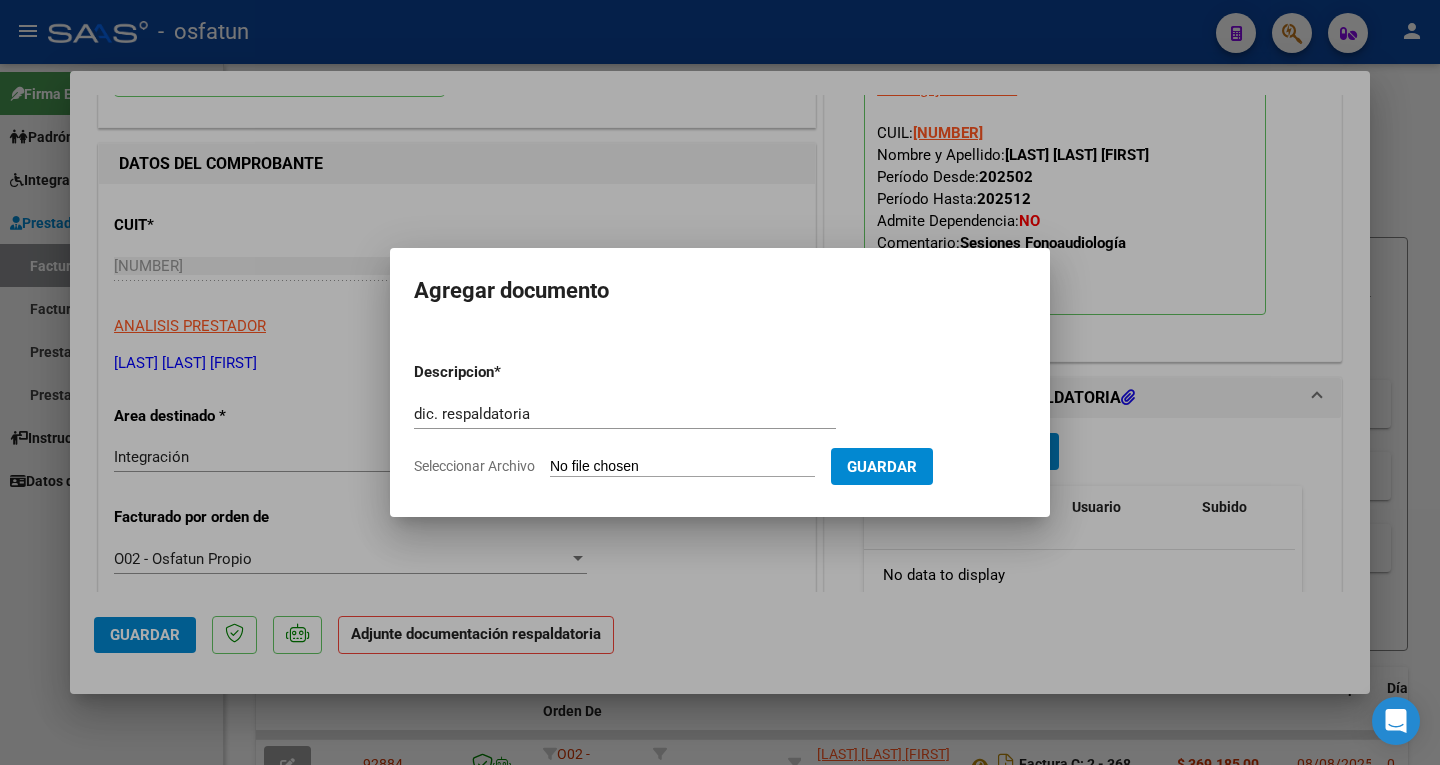 type on "C:\fakepath\ASISTENCIA Y AUTORIZACION.pdf" 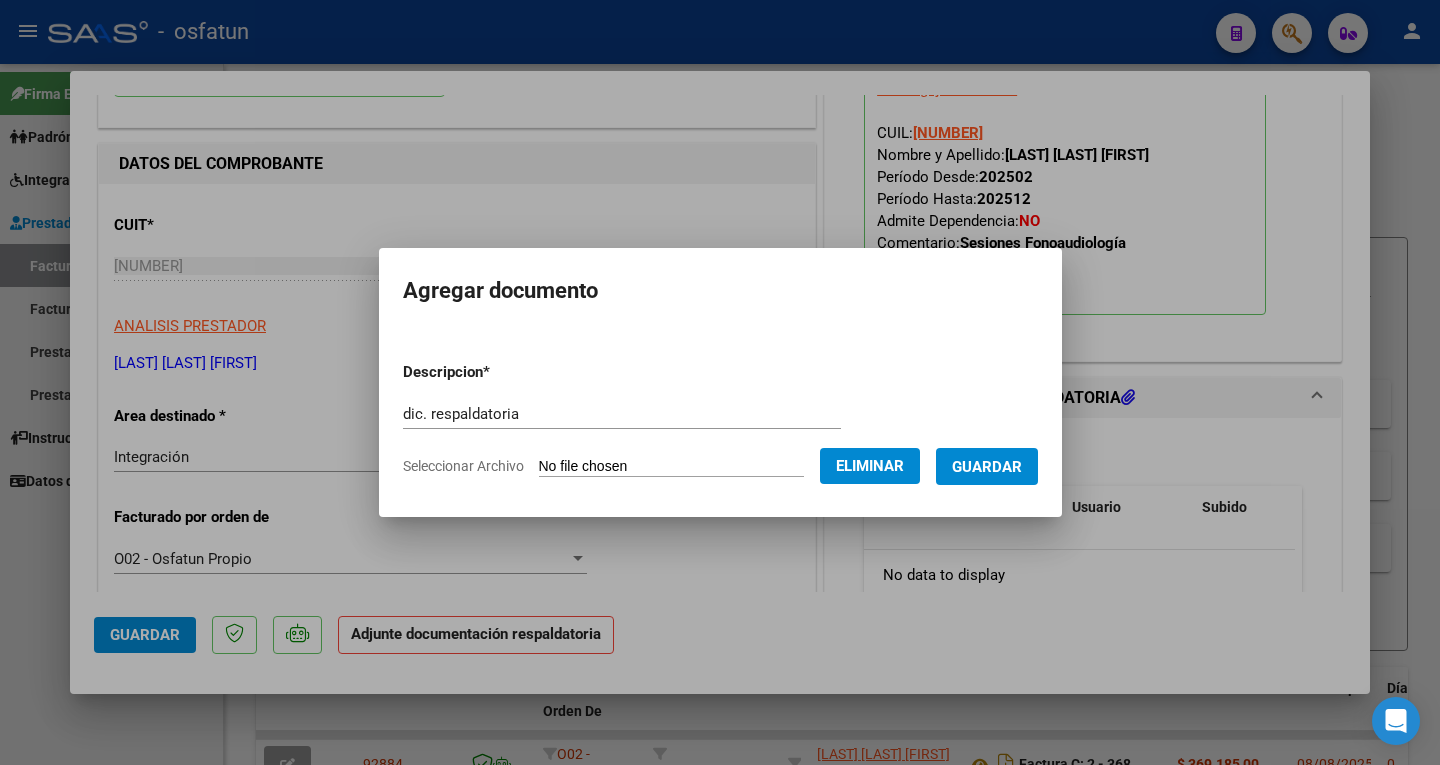 click on "Guardar" at bounding box center (987, 467) 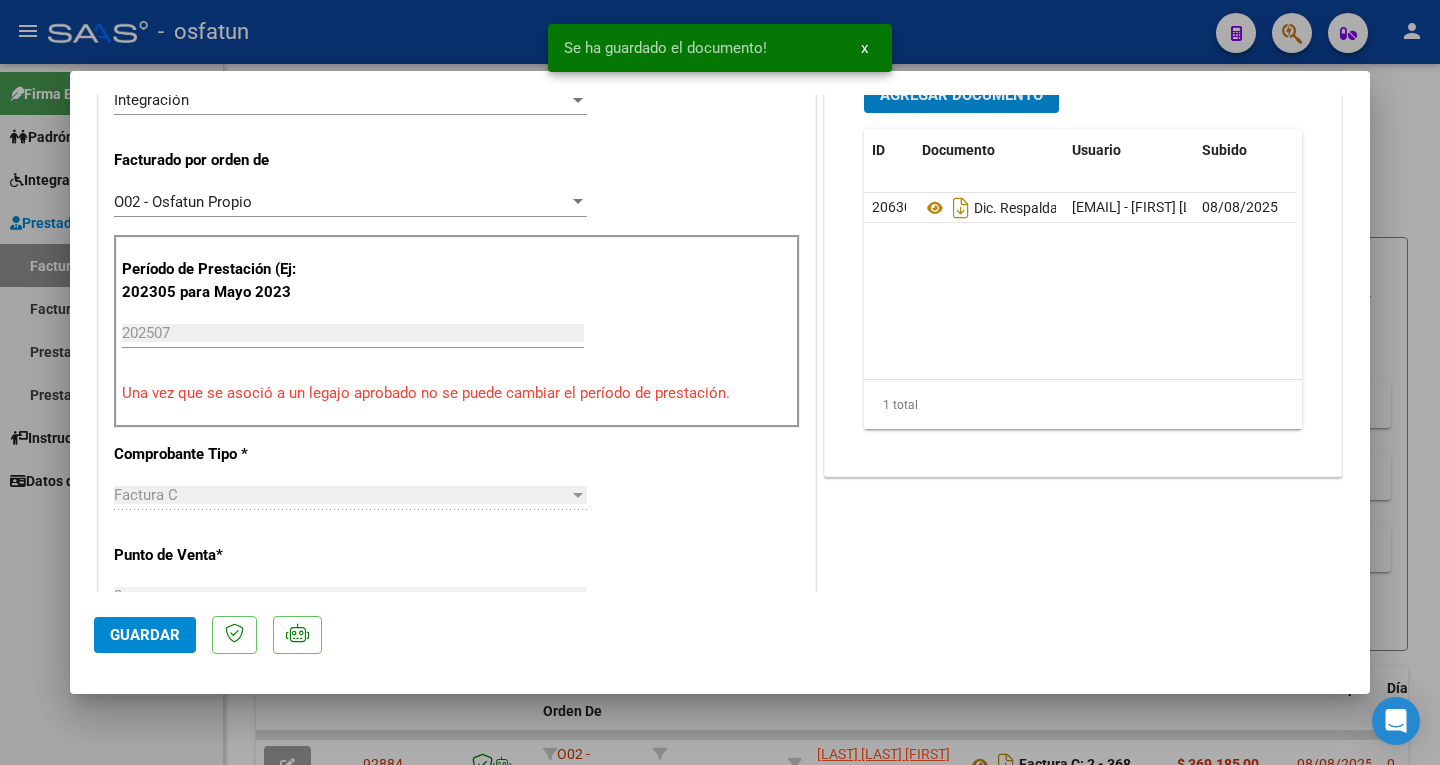 scroll, scrollTop: 600, scrollLeft: 0, axis: vertical 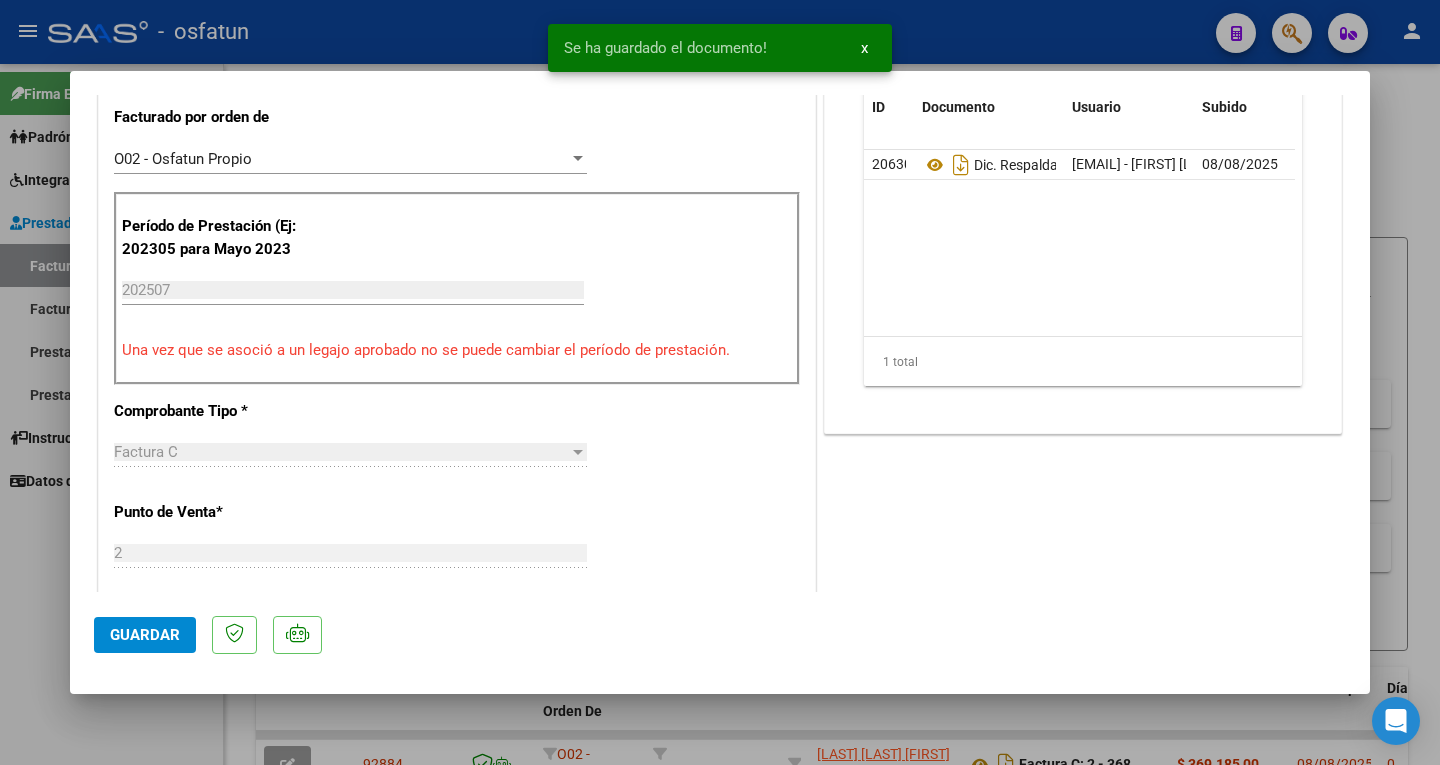 click on "Guardar" 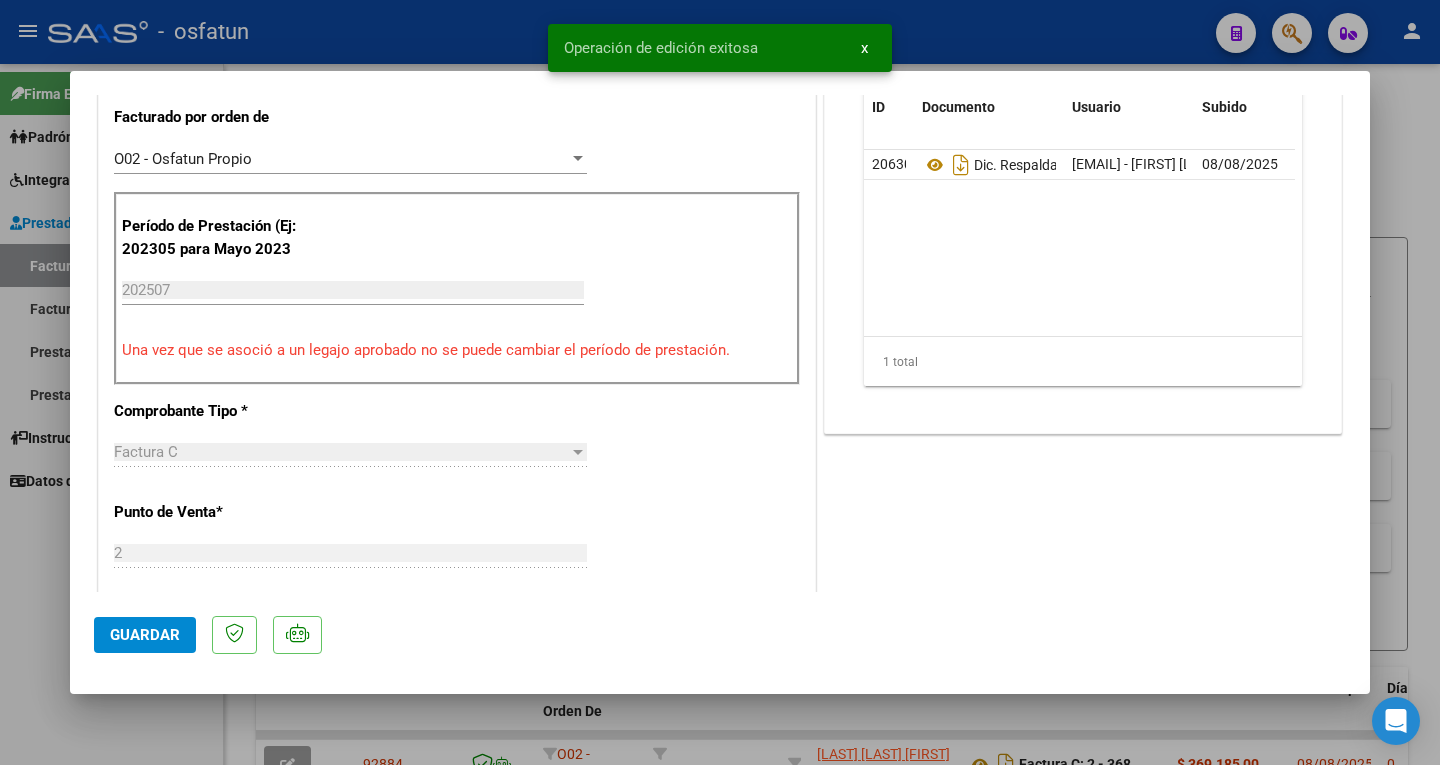 click at bounding box center [720, 382] 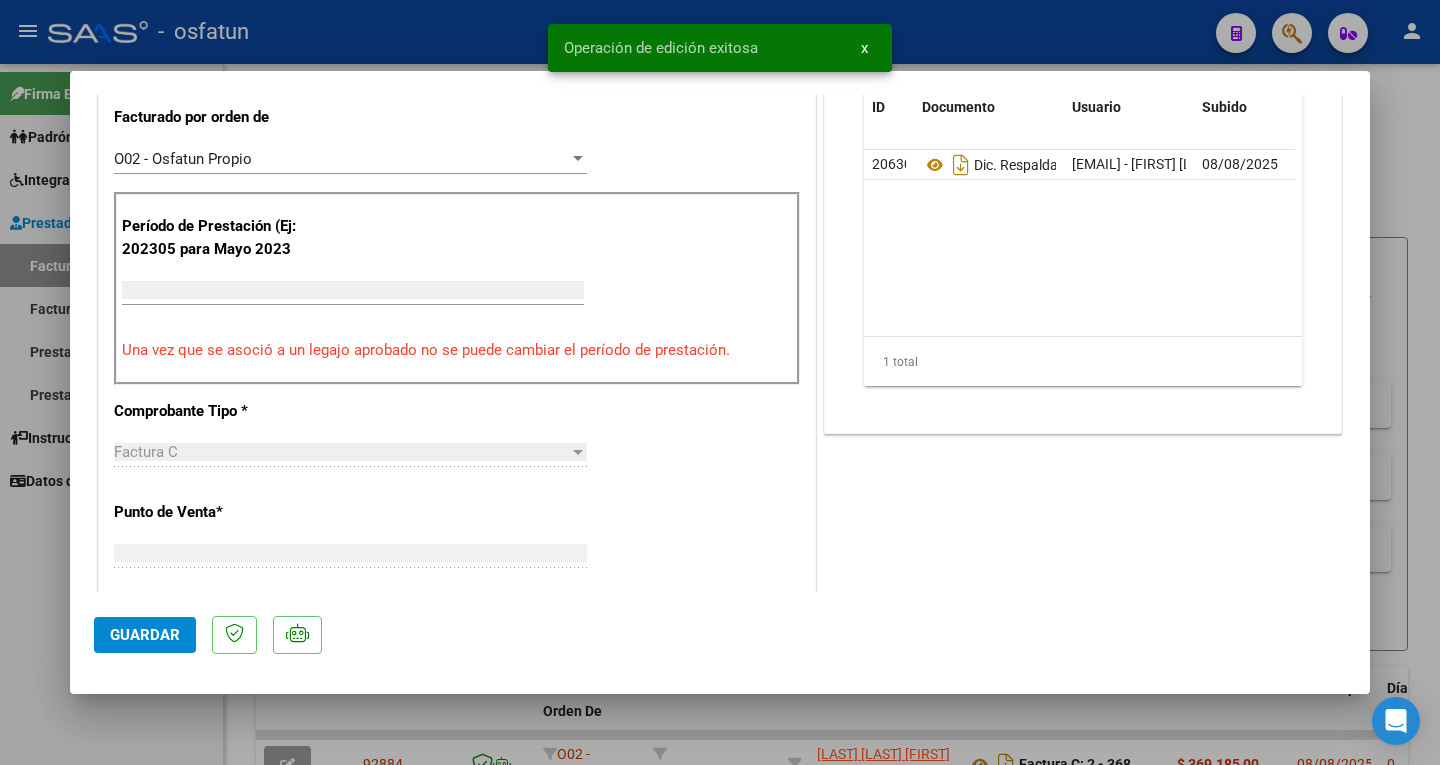 scroll, scrollTop: 0, scrollLeft: 0, axis: both 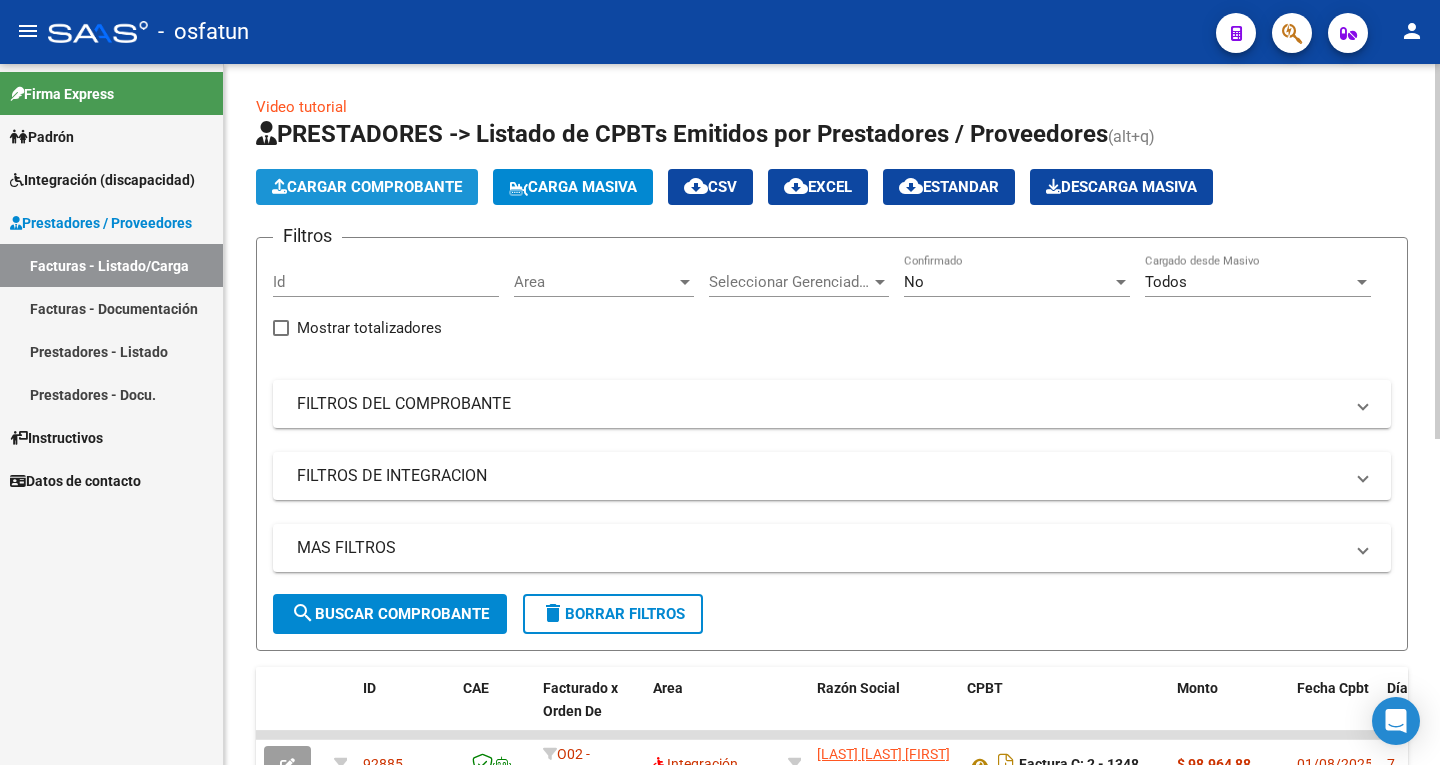 click on "Cargar Comprobante" 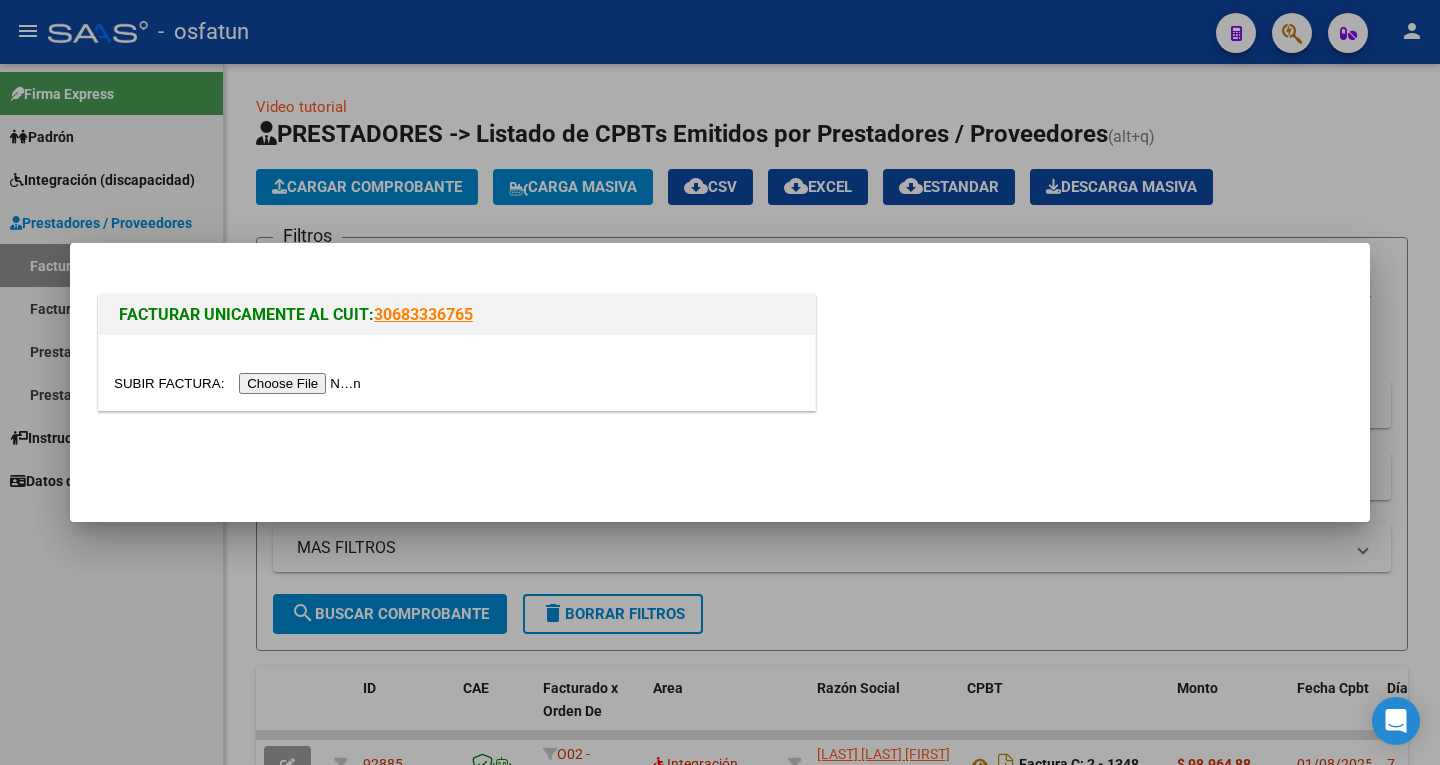 click at bounding box center (240, 383) 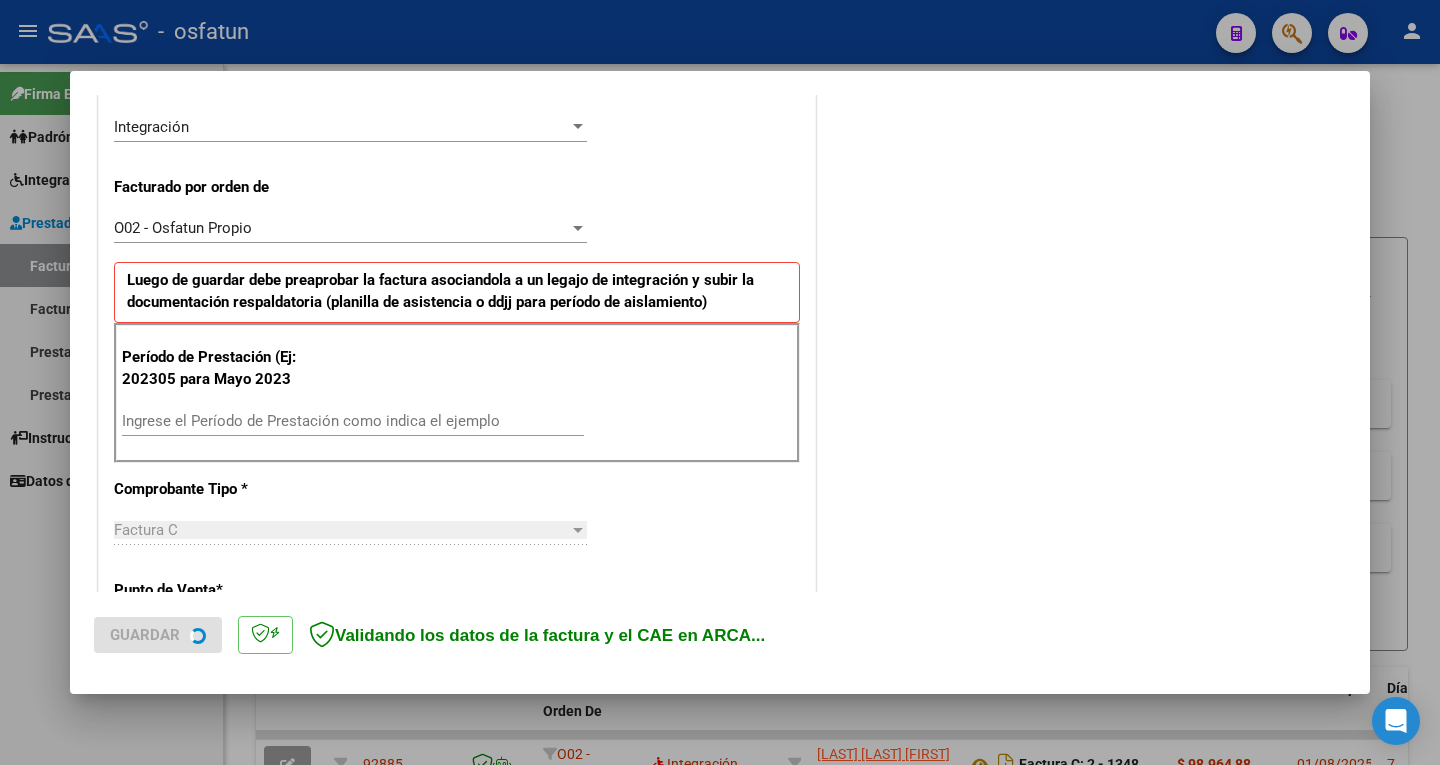 scroll, scrollTop: 500, scrollLeft: 0, axis: vertical 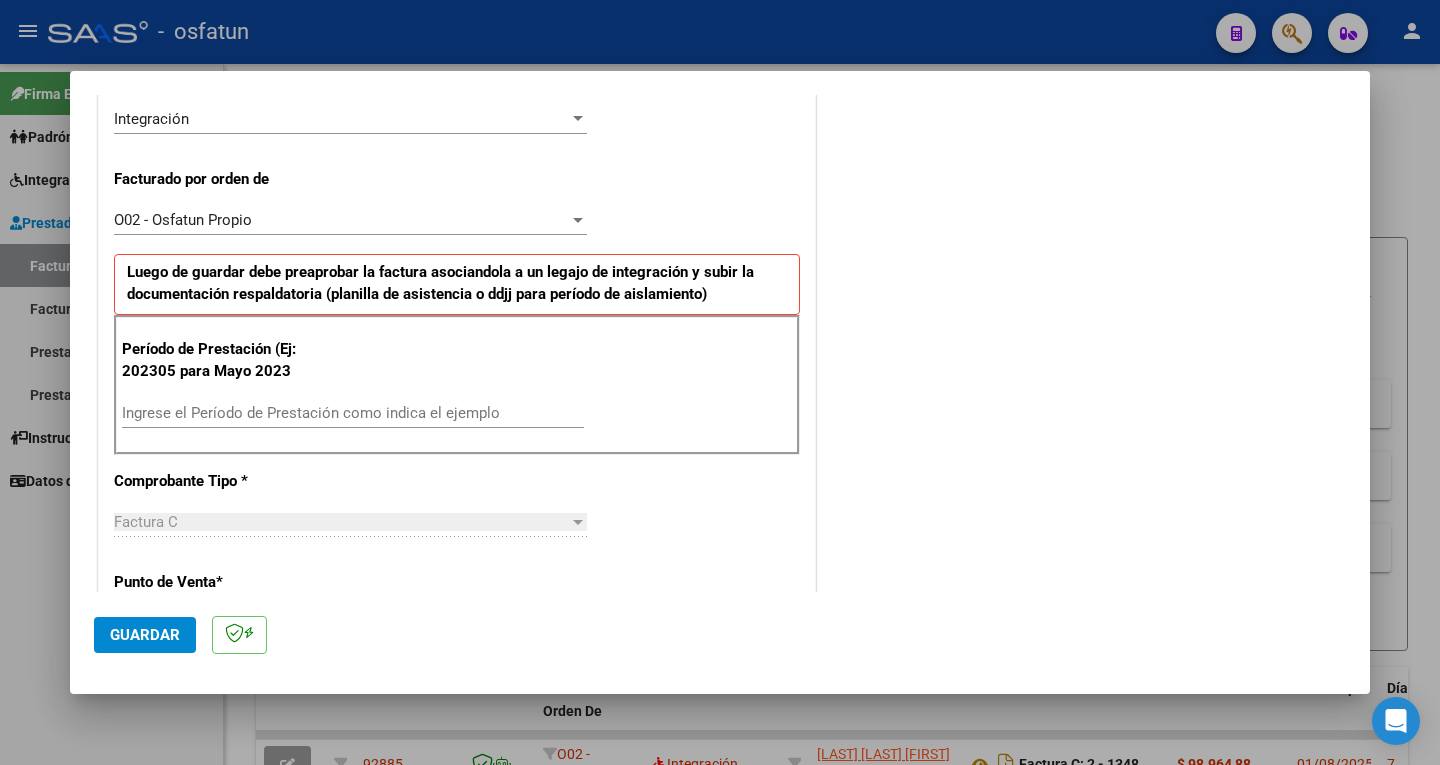 click on "Ingrese el Período de Prestación como indica el ejemplo" at bounding box center [353, 413] 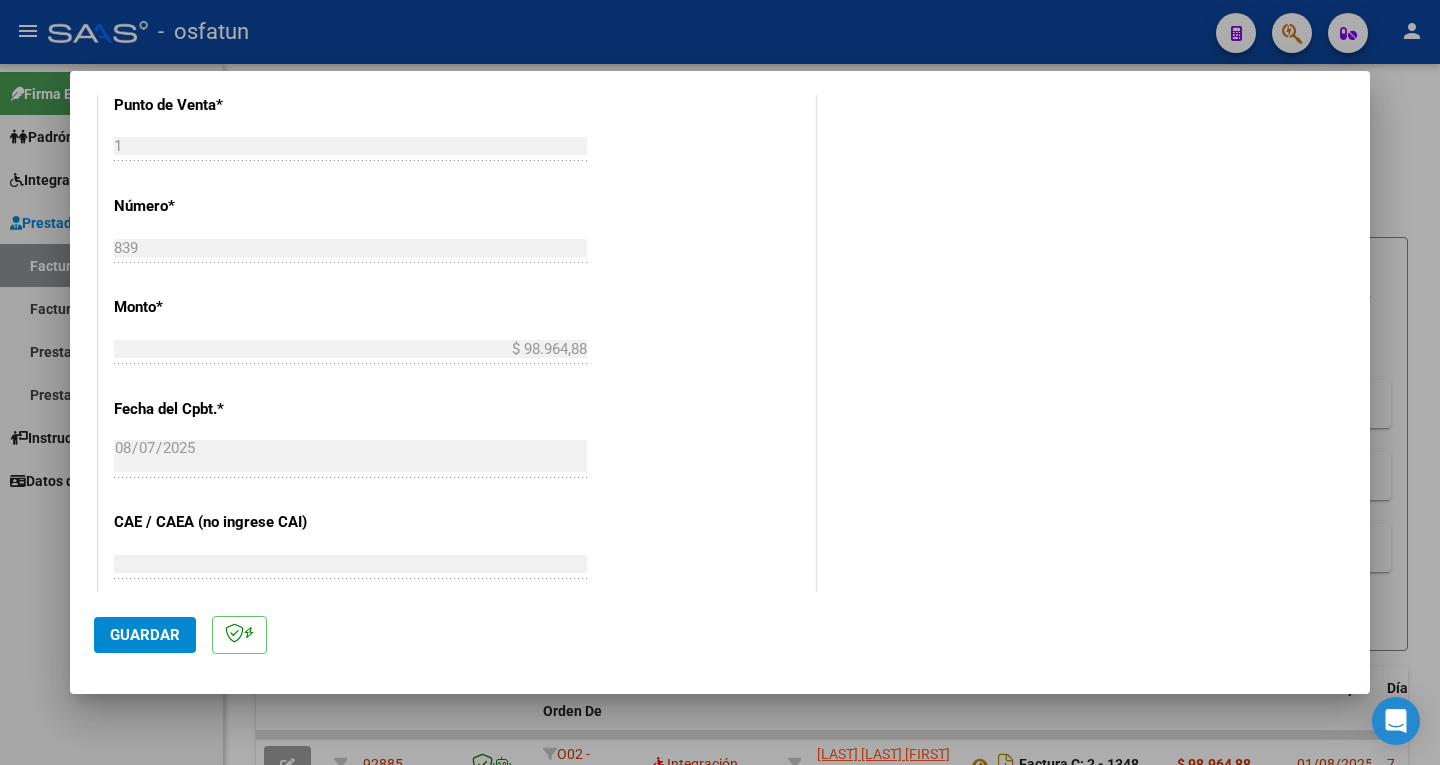 scroll, scrollTop: 1100, scrollLeft: 0, axis: vertical 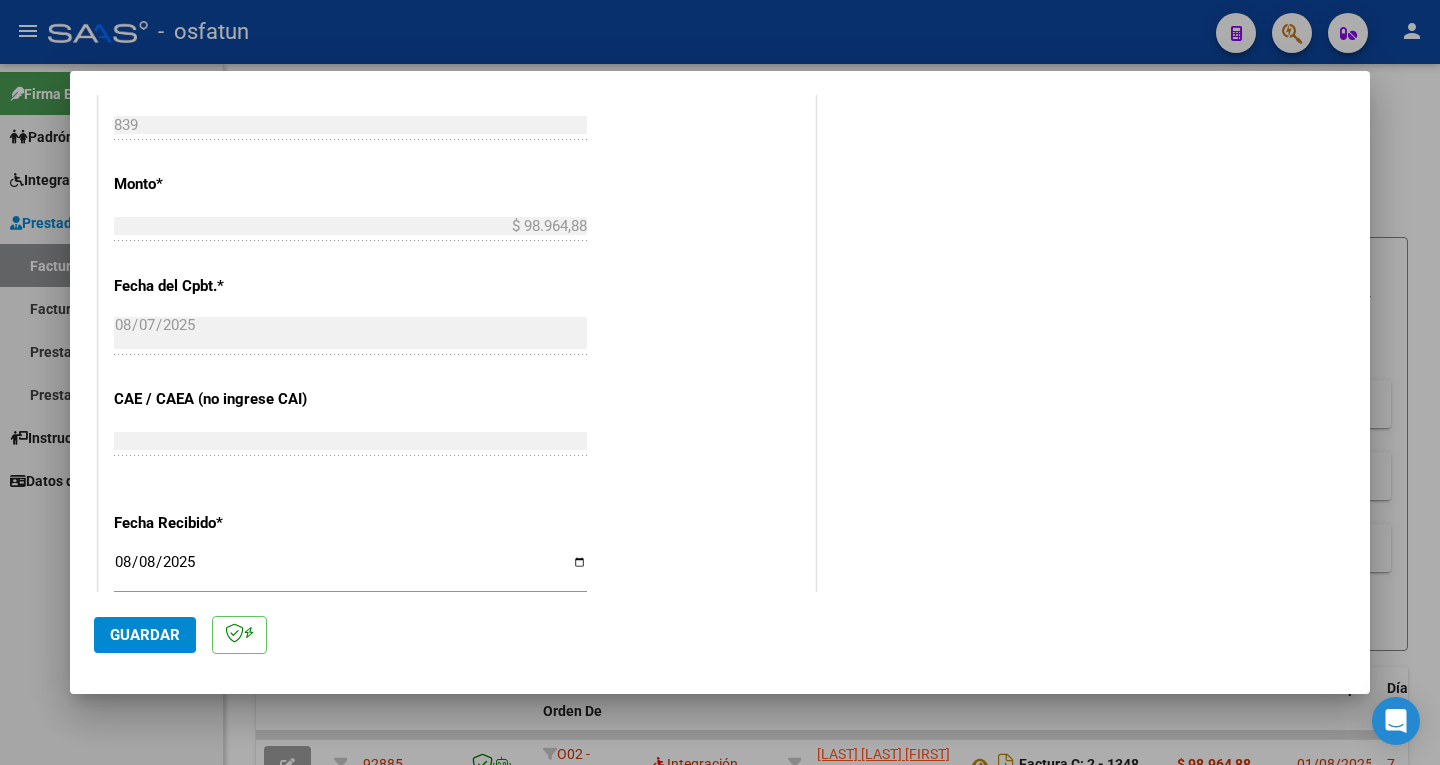 type on "202507" 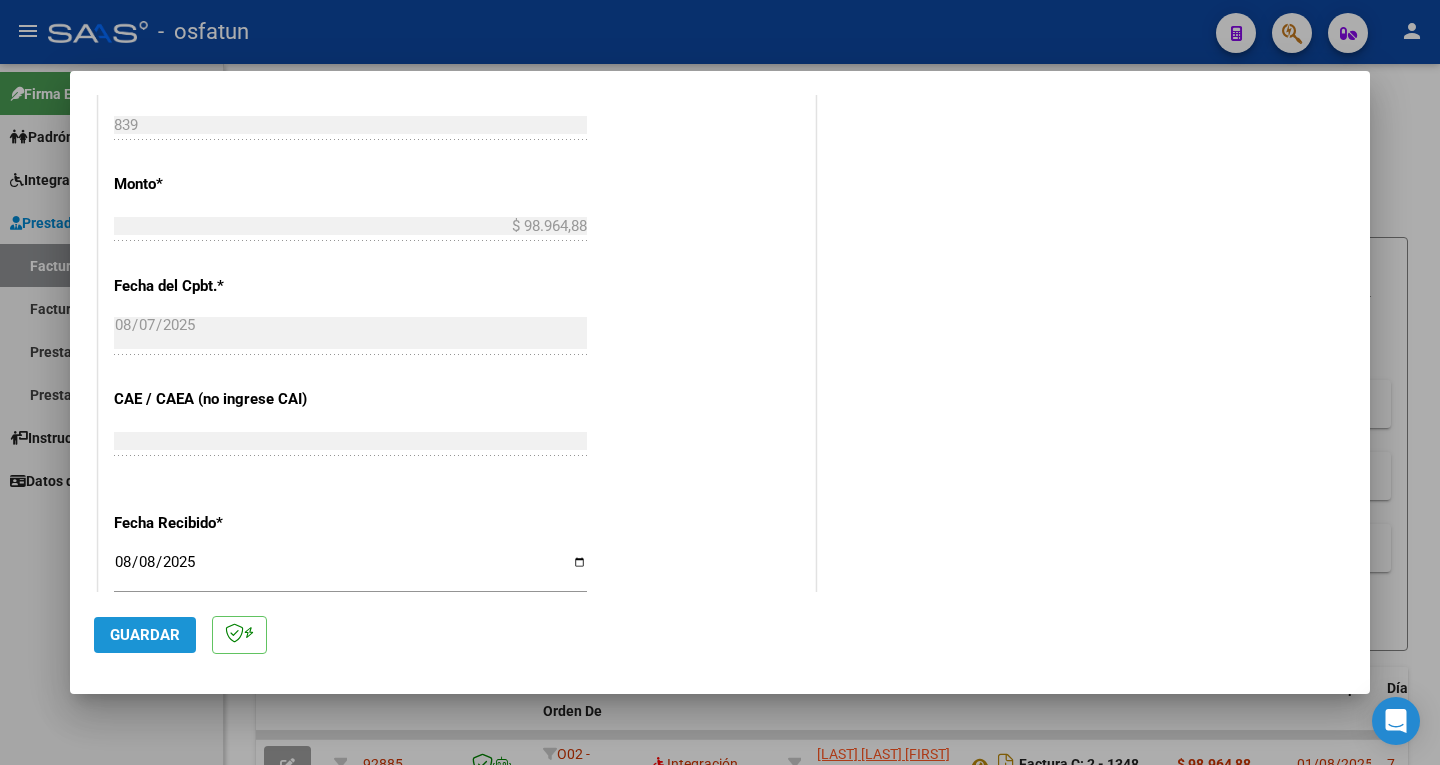 click on "Guardar" 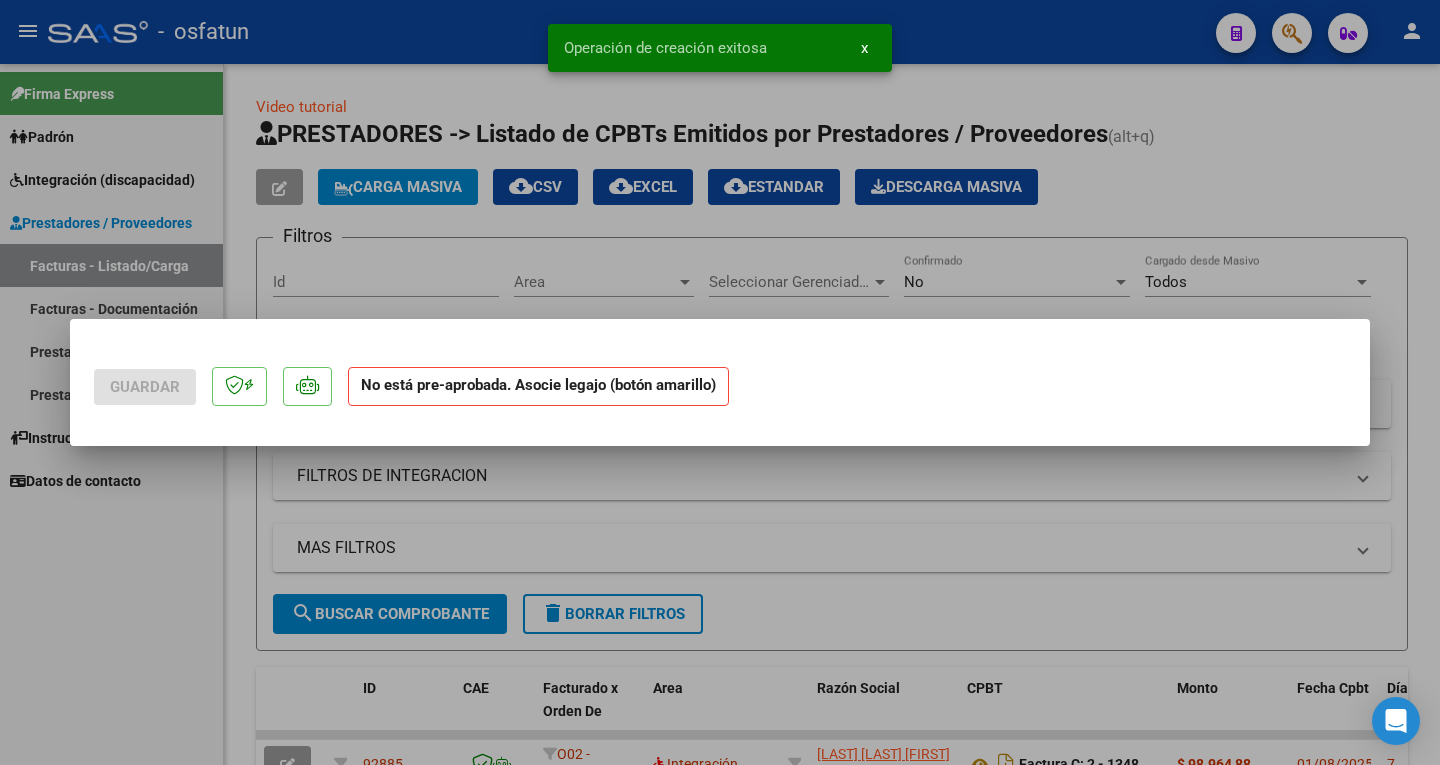 scroll, scrollTop: 0, scrollLeft: 0, axis: both 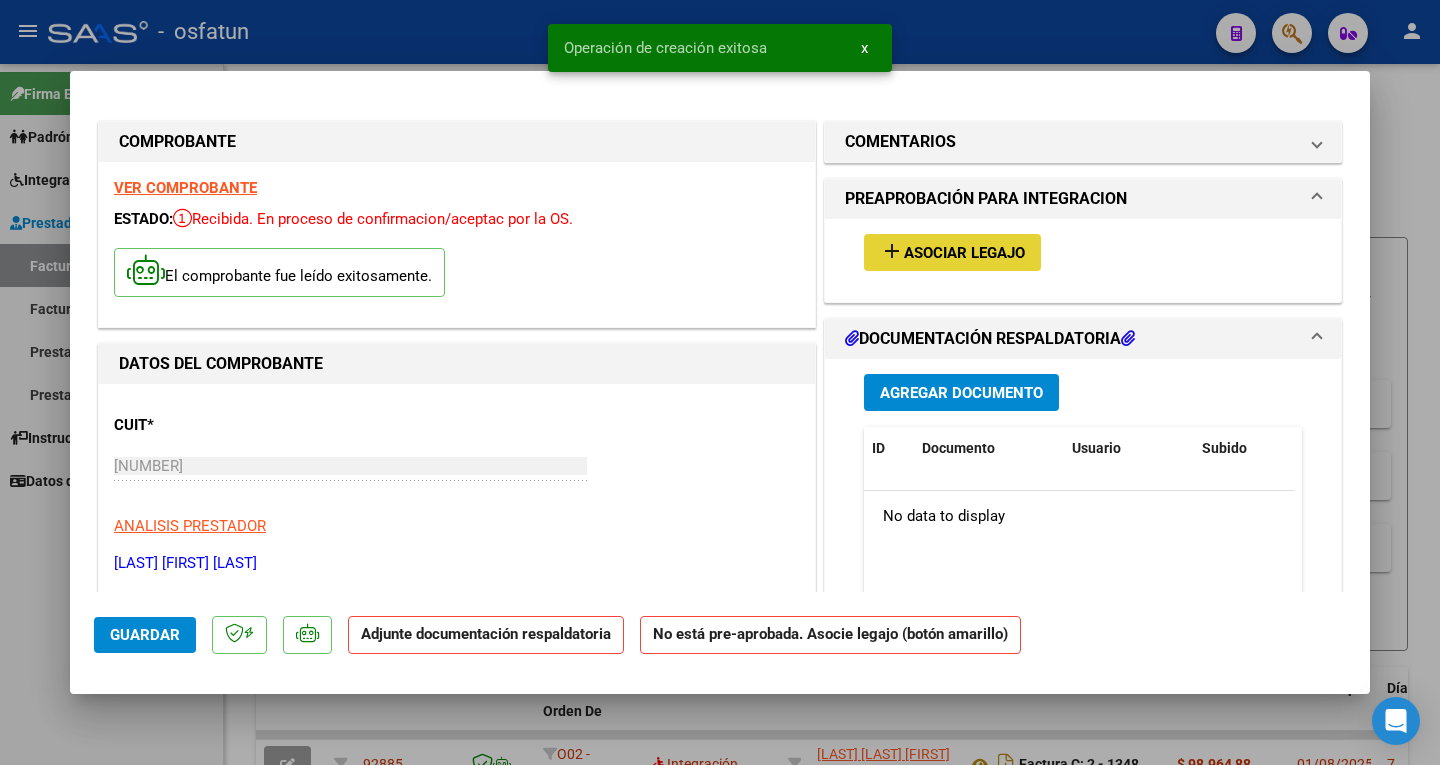click on "Asociar Legajo" at bounding box center (964, 253) 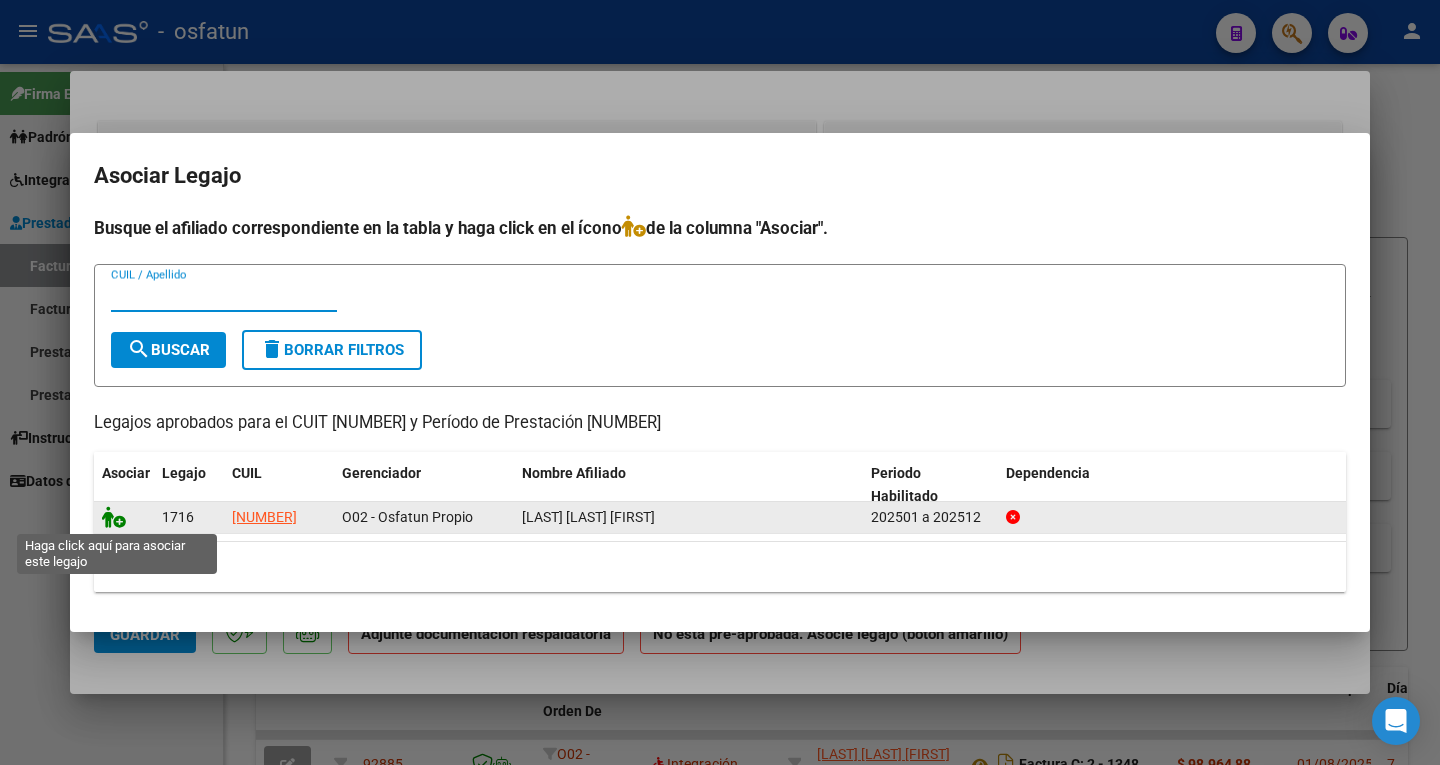 click 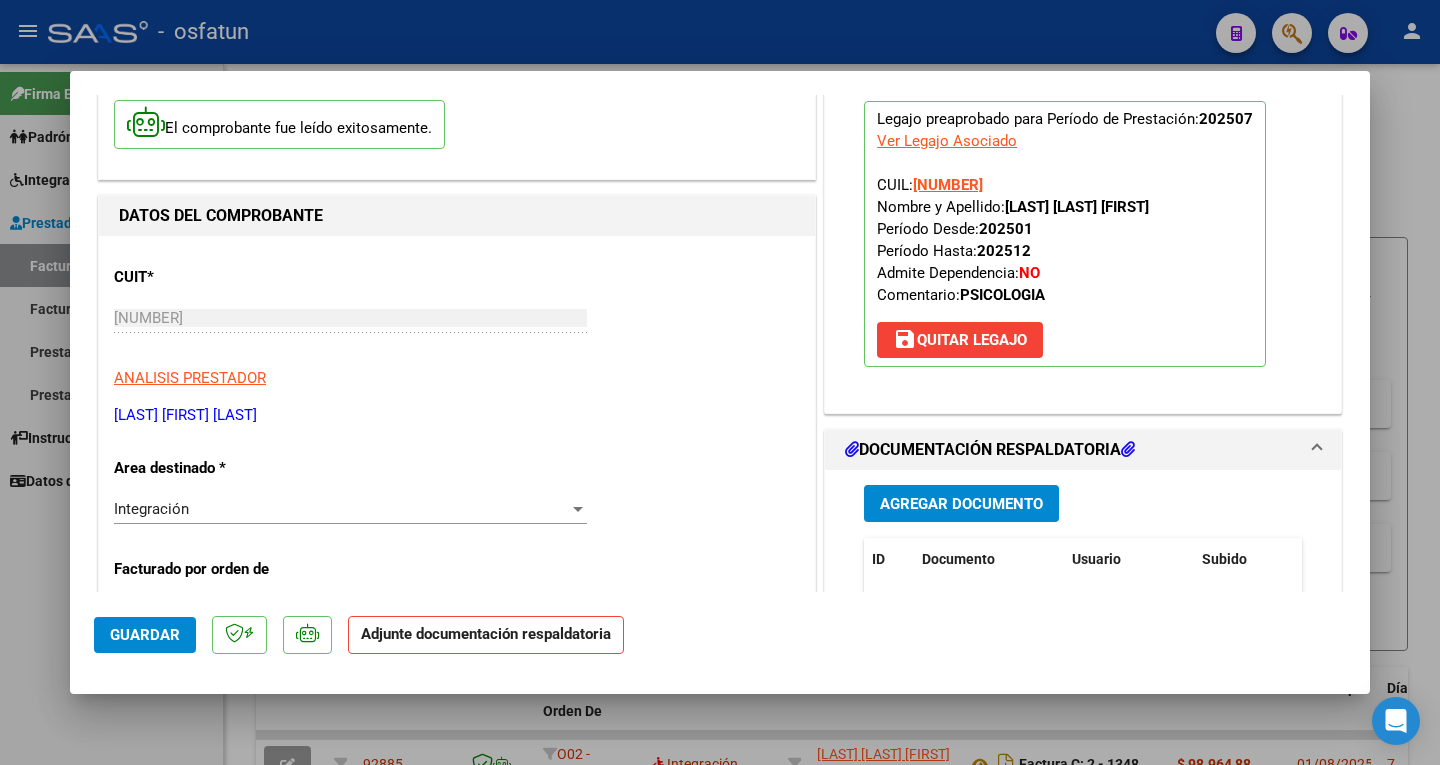 scroll, scrollTop: 400, scrollLeft: 0, axis: vertical 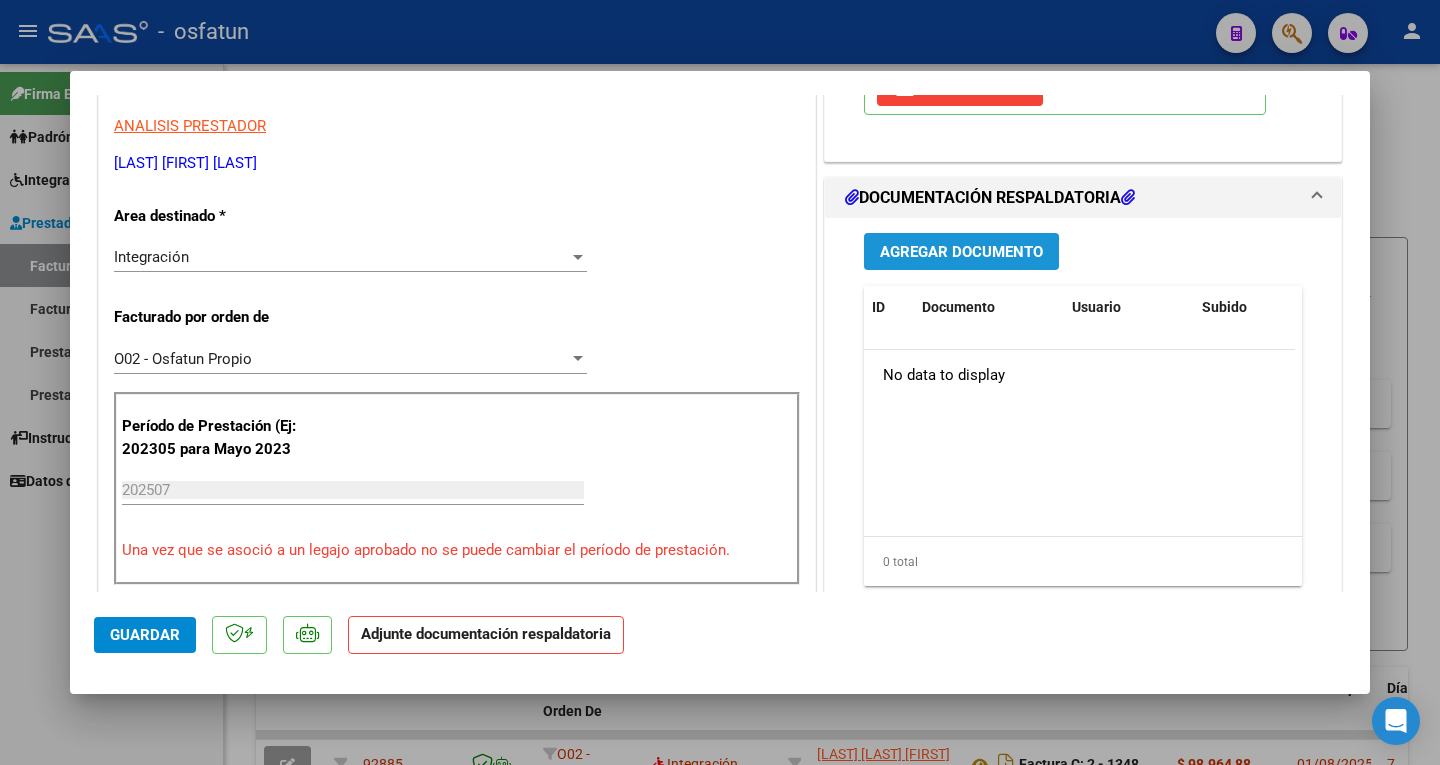 click on "Agregar Documento" at bounding box center (961, 252) 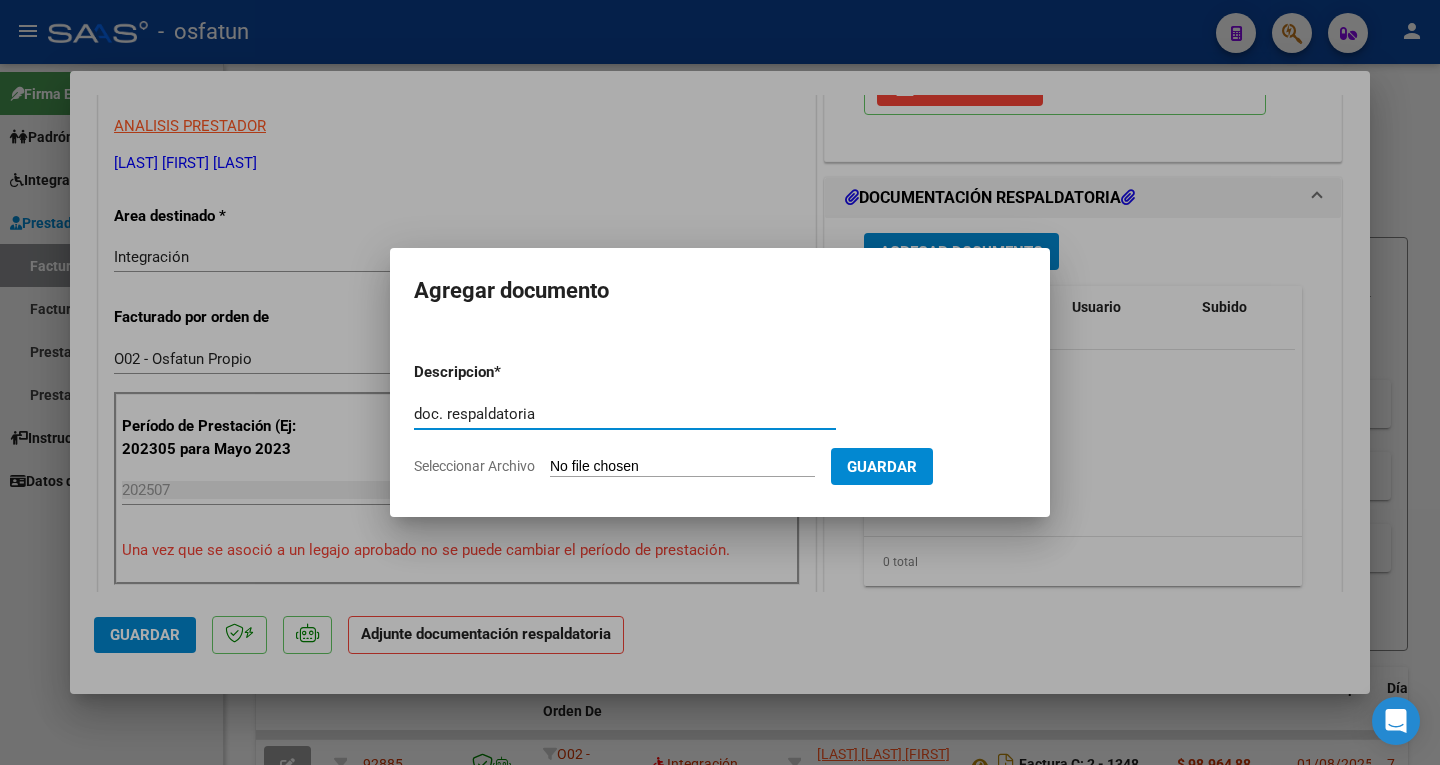 type on "doc. respaldatoria" 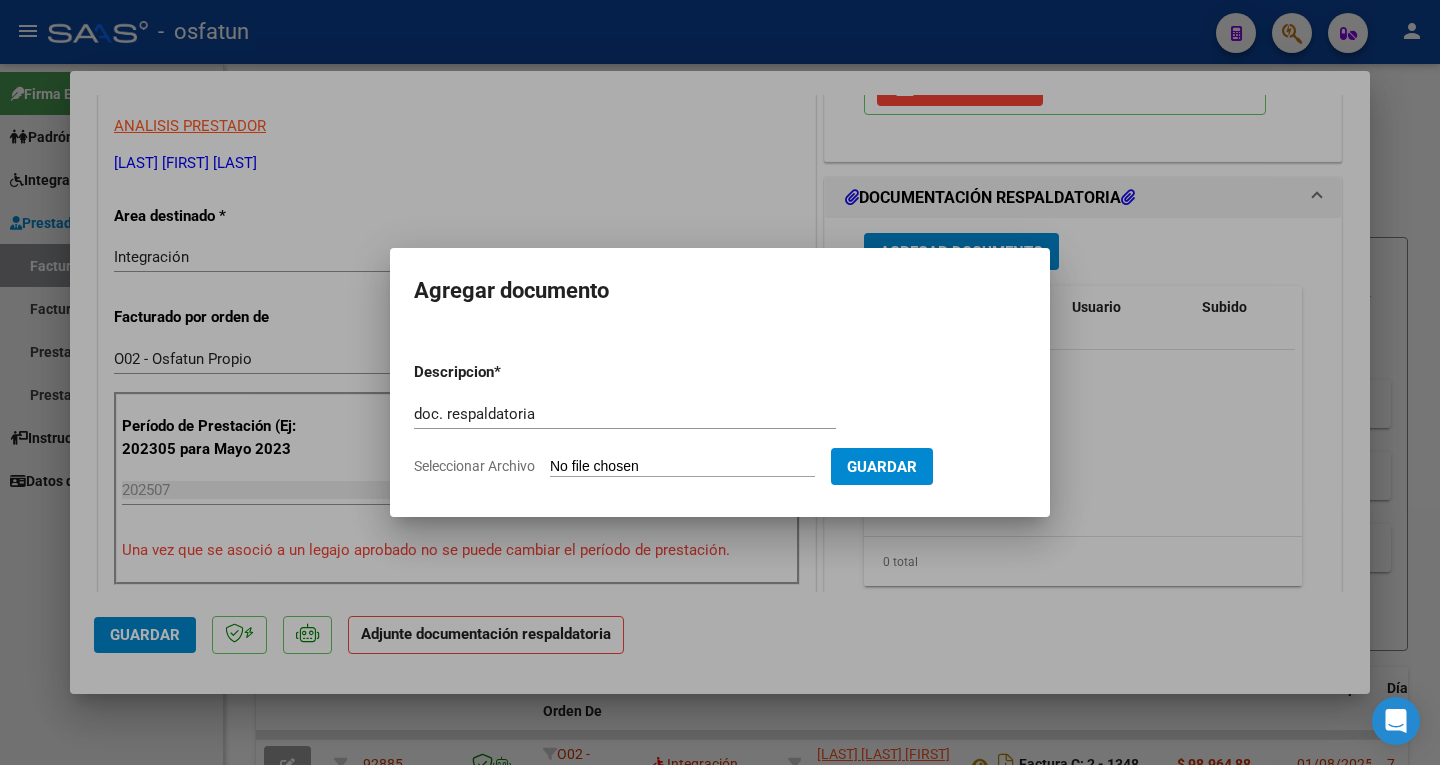 click on "Seleccionar Archivo" at bounding box center [682, 467] 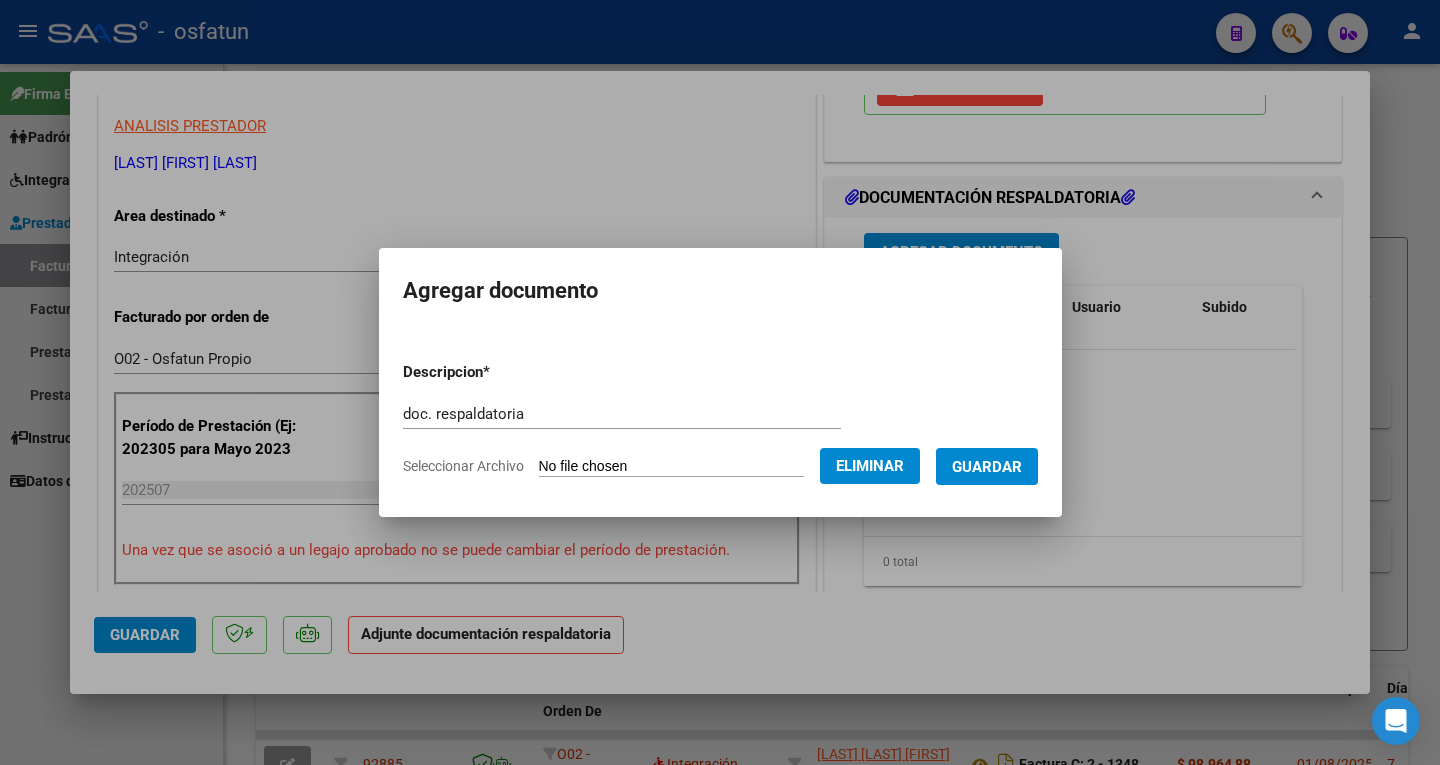 click on "Guardar" at bounding box center (987, 467) 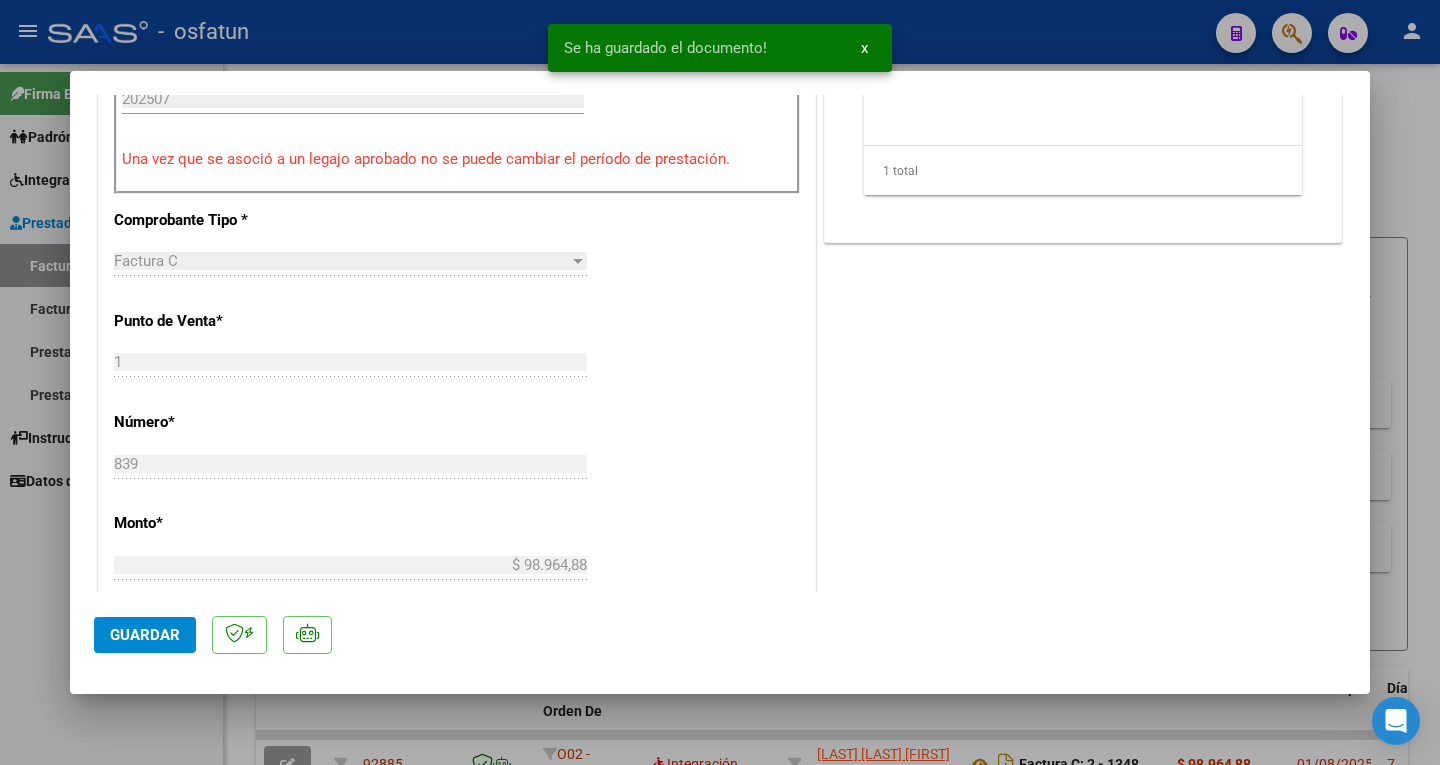 scroll, scrollTop: 800, scrollLeft: 0, axis: vertical 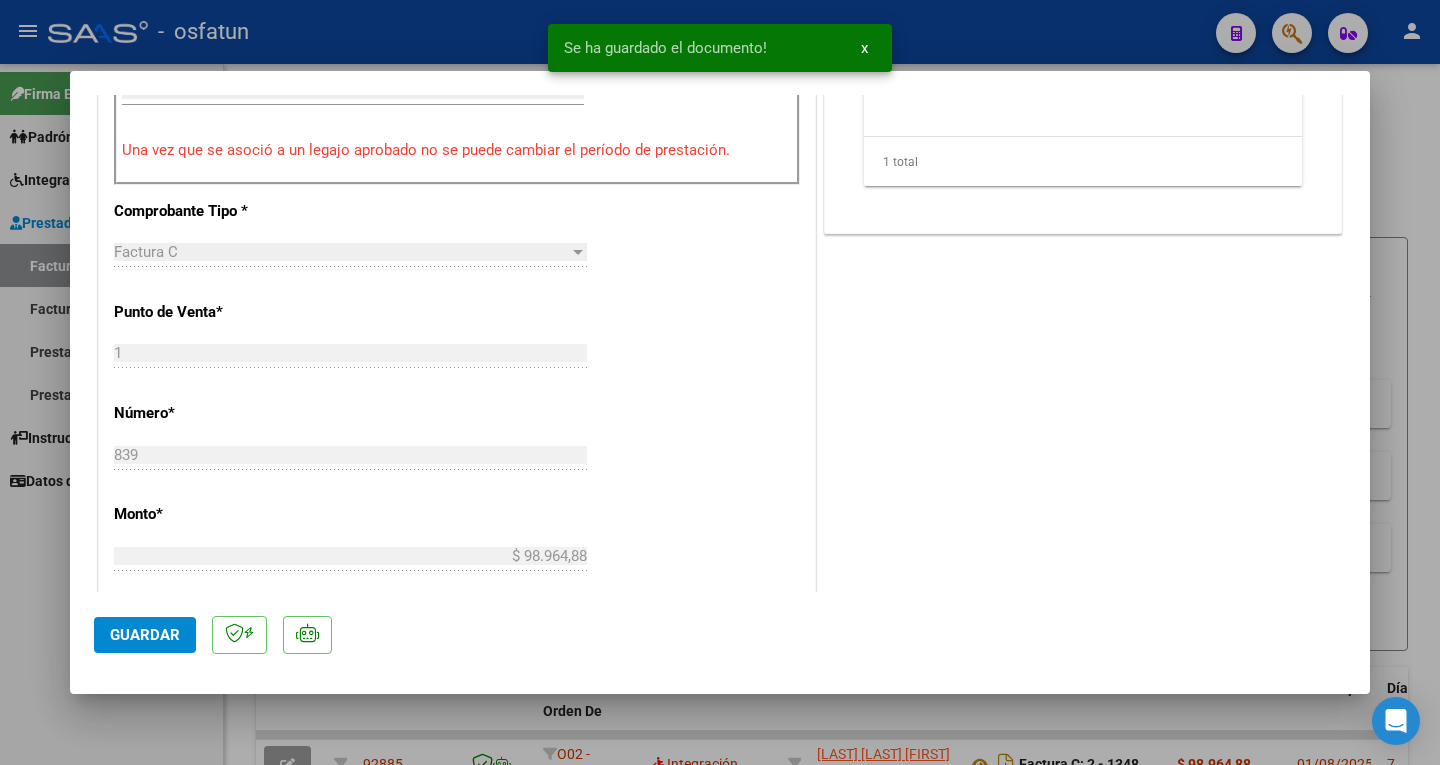 drag, startPoint x: 156, startPoint y: 634, endPoint x: 319, endPoint y: 532, distance: 192.28365 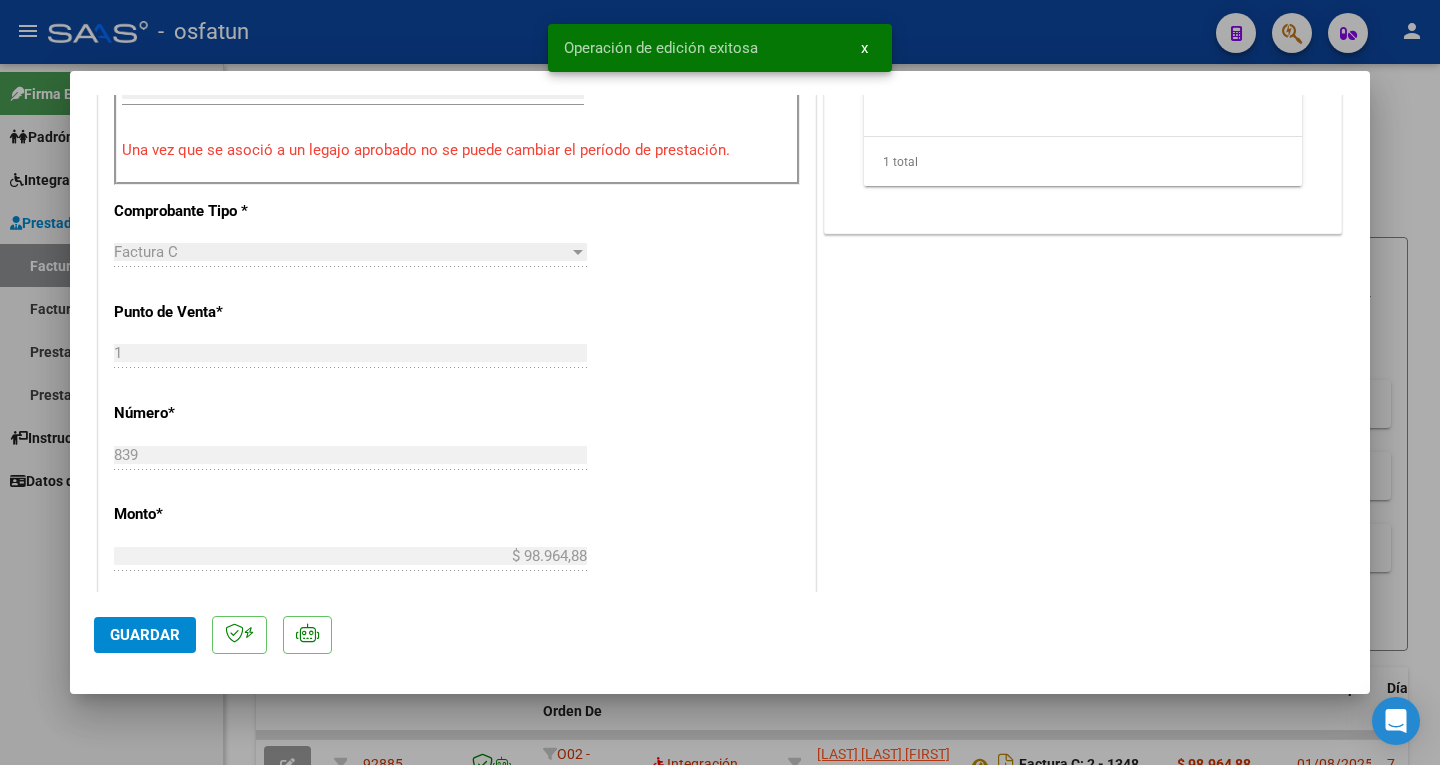 click at bounding box center (720, 382) 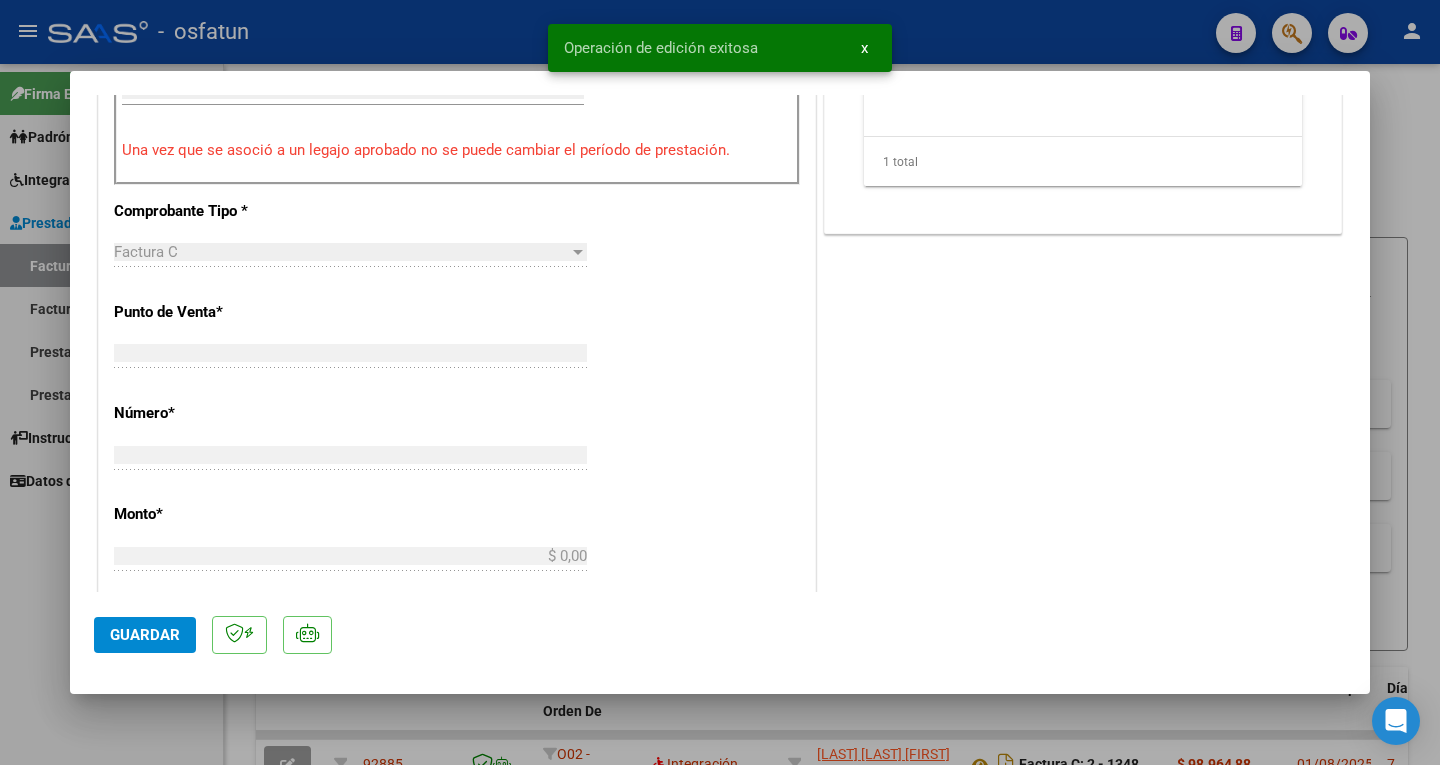scroll, scrollTop: 0, scrollLeft: 0, axis: both 